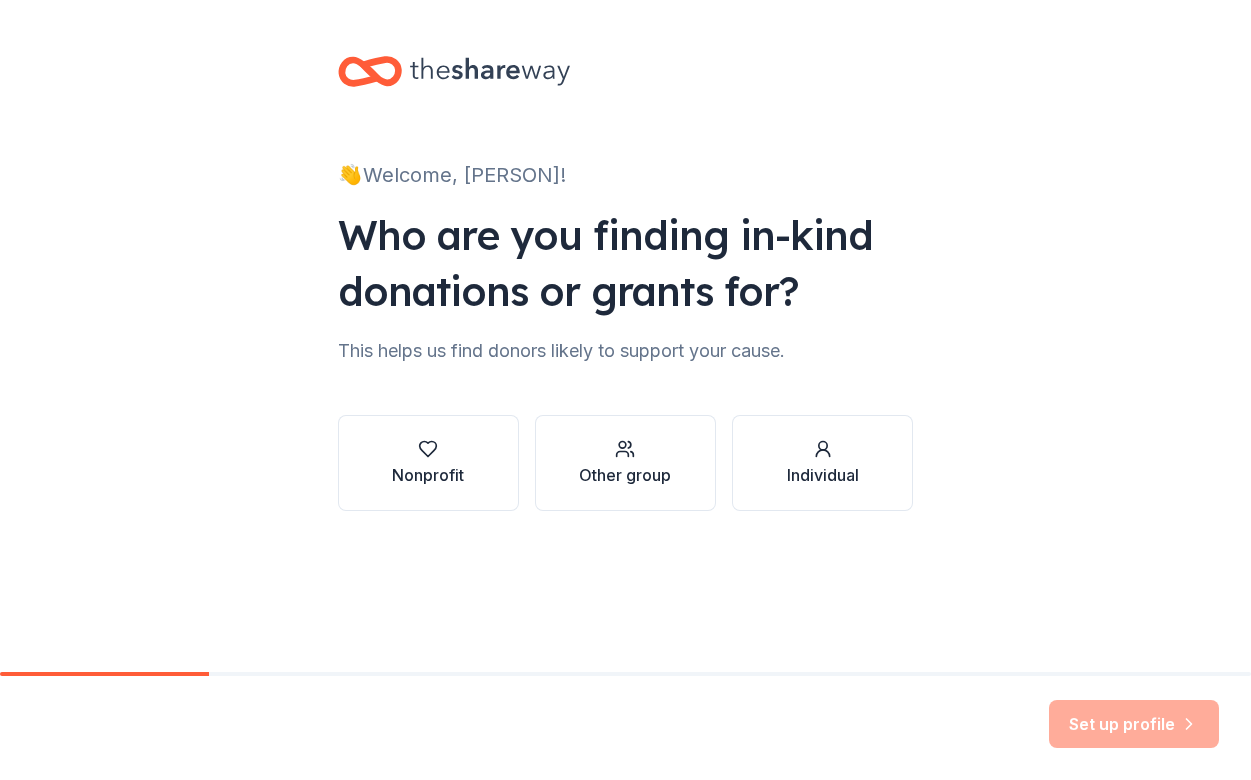 scroll, scrollTop: 0, scrollLeft: 0, axis: both 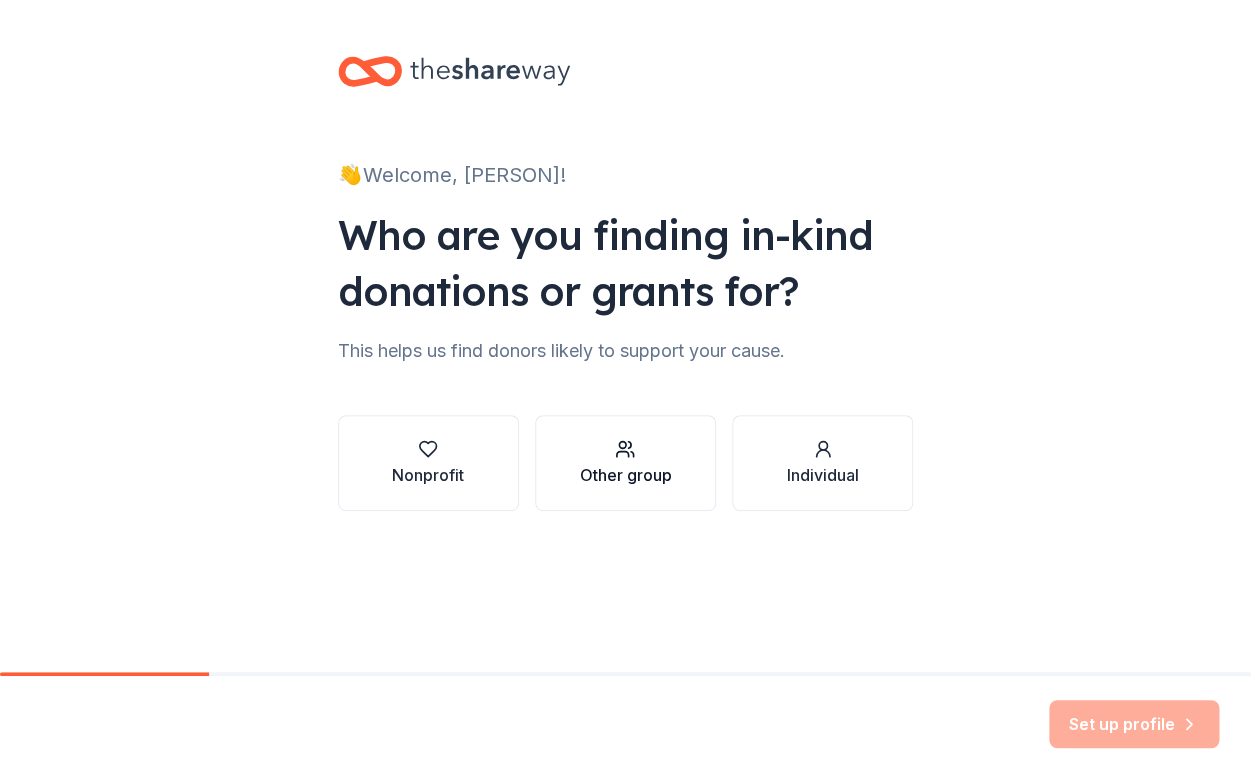 click on "Other group" at bounding box center [625, 463] 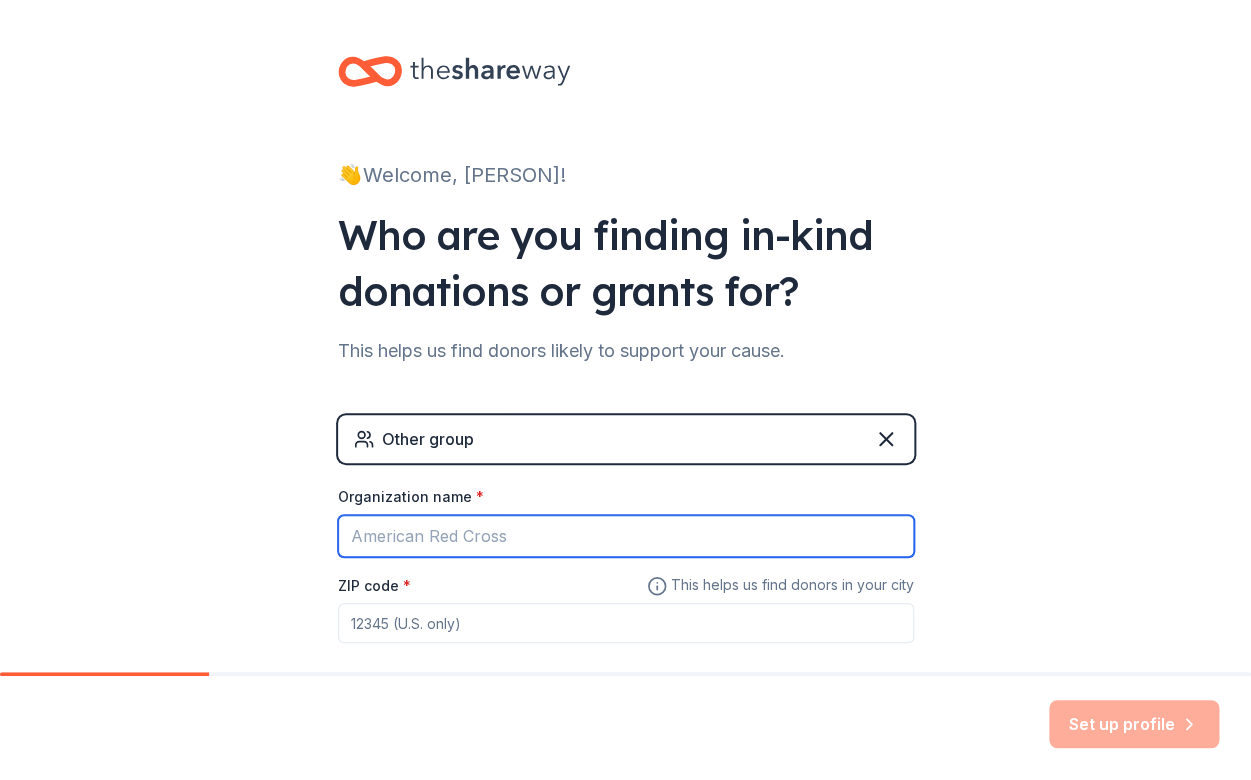 click on "Organization name *" at bounding box center [626, 536] 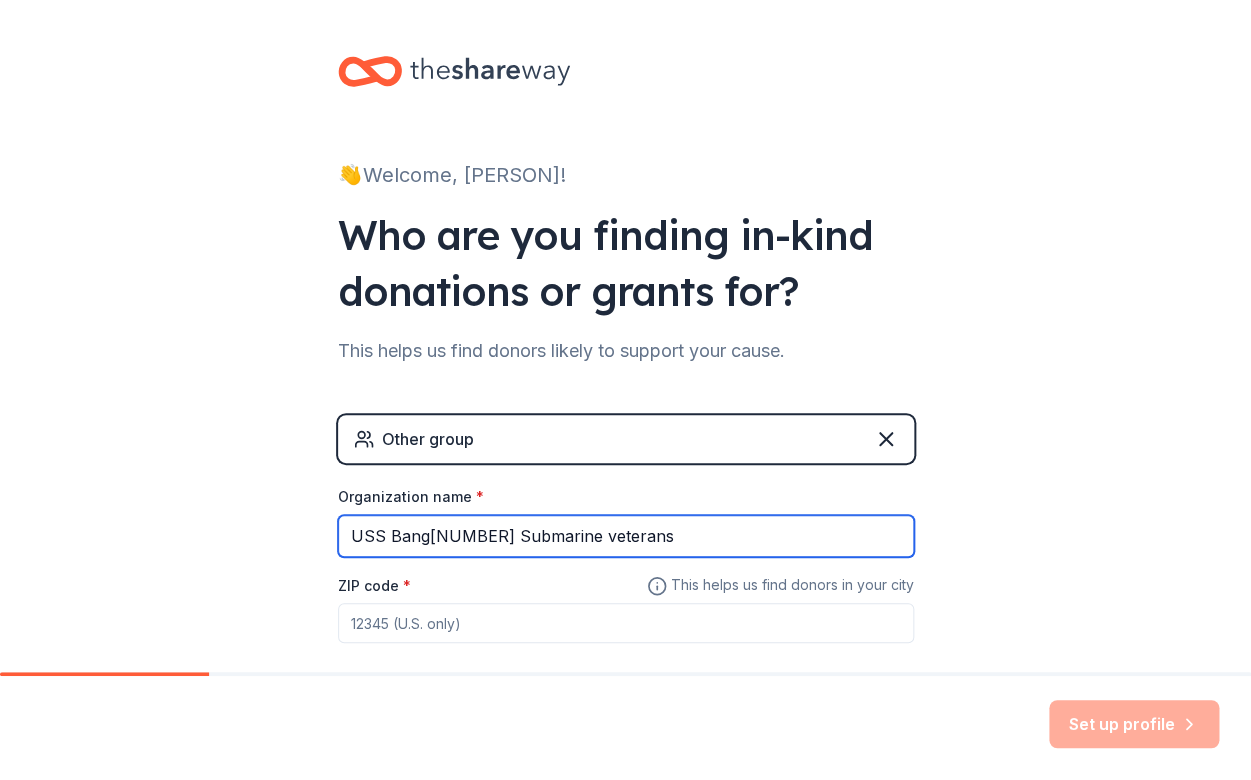 scroll, scrollTop: 49, scrollLeft: 0, axis: vertical 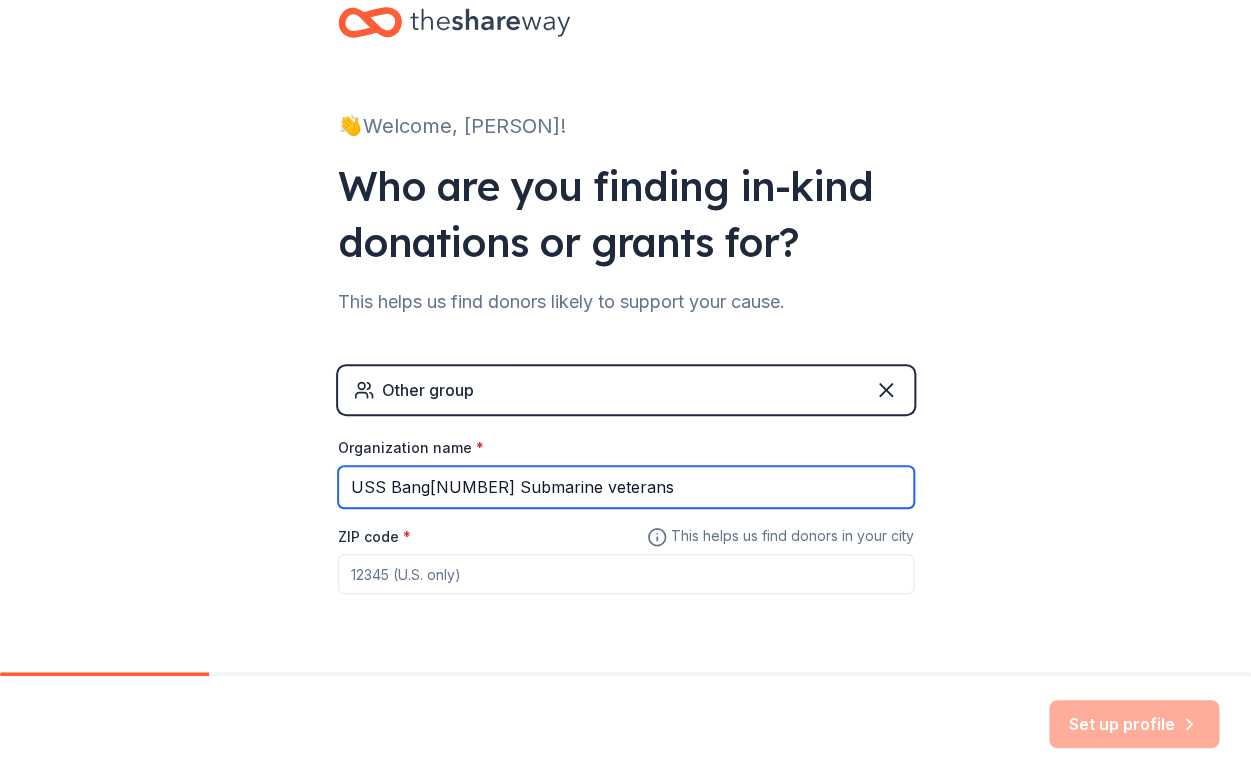 type on "USS Bang[NUMBER] Submarine veterans" 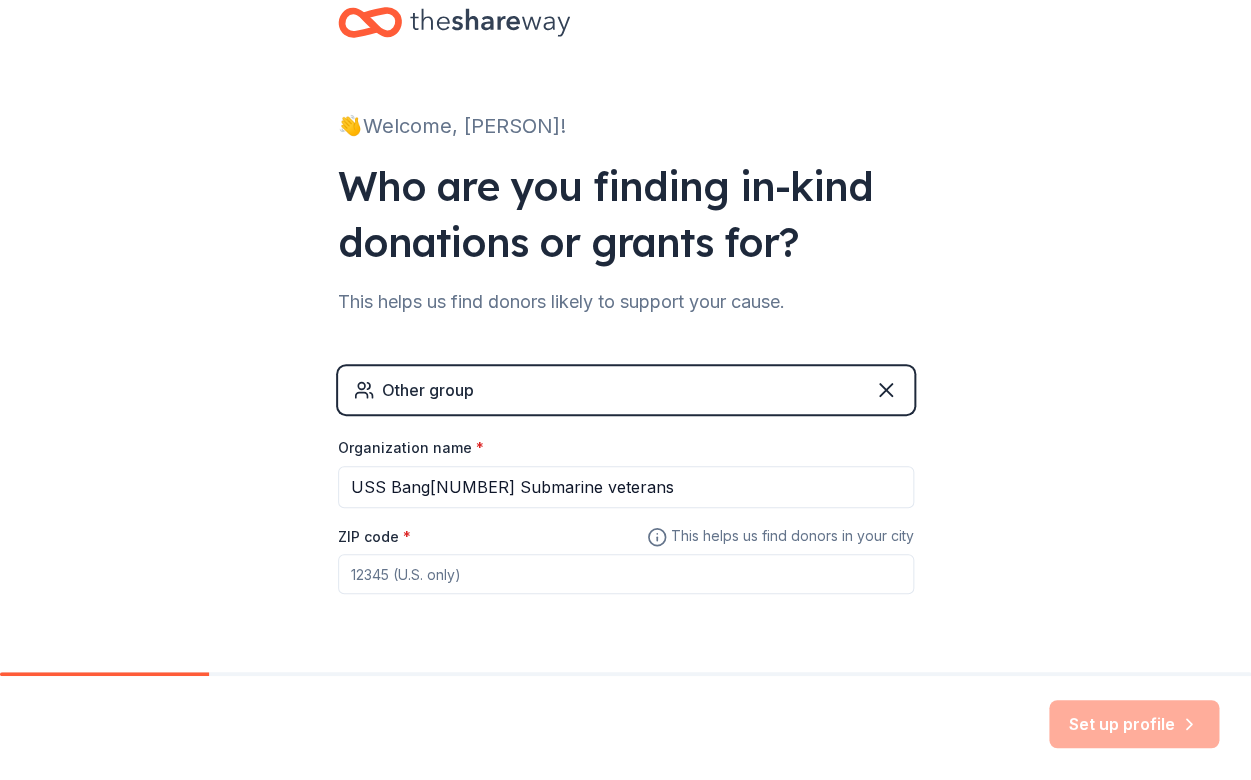 click on "ZIP code *" at bounding box center [626, 574] 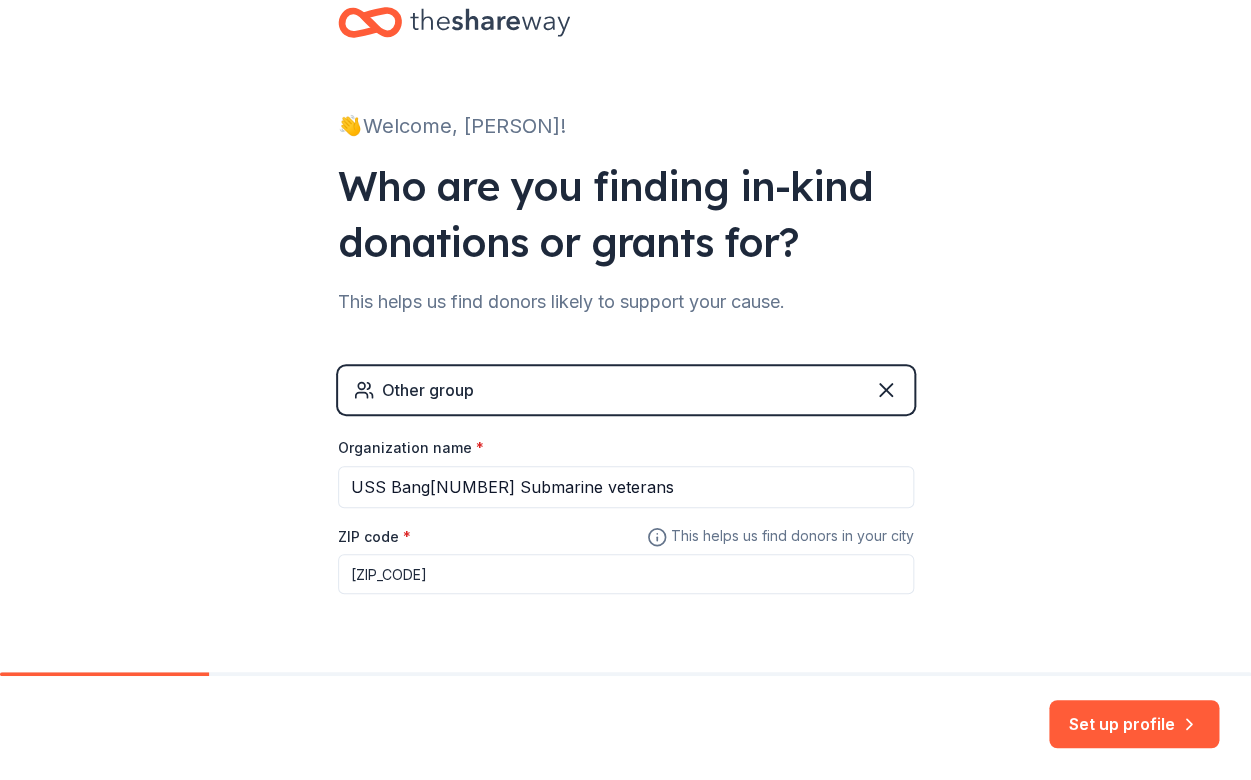 type on "[ZIP_CODE]" 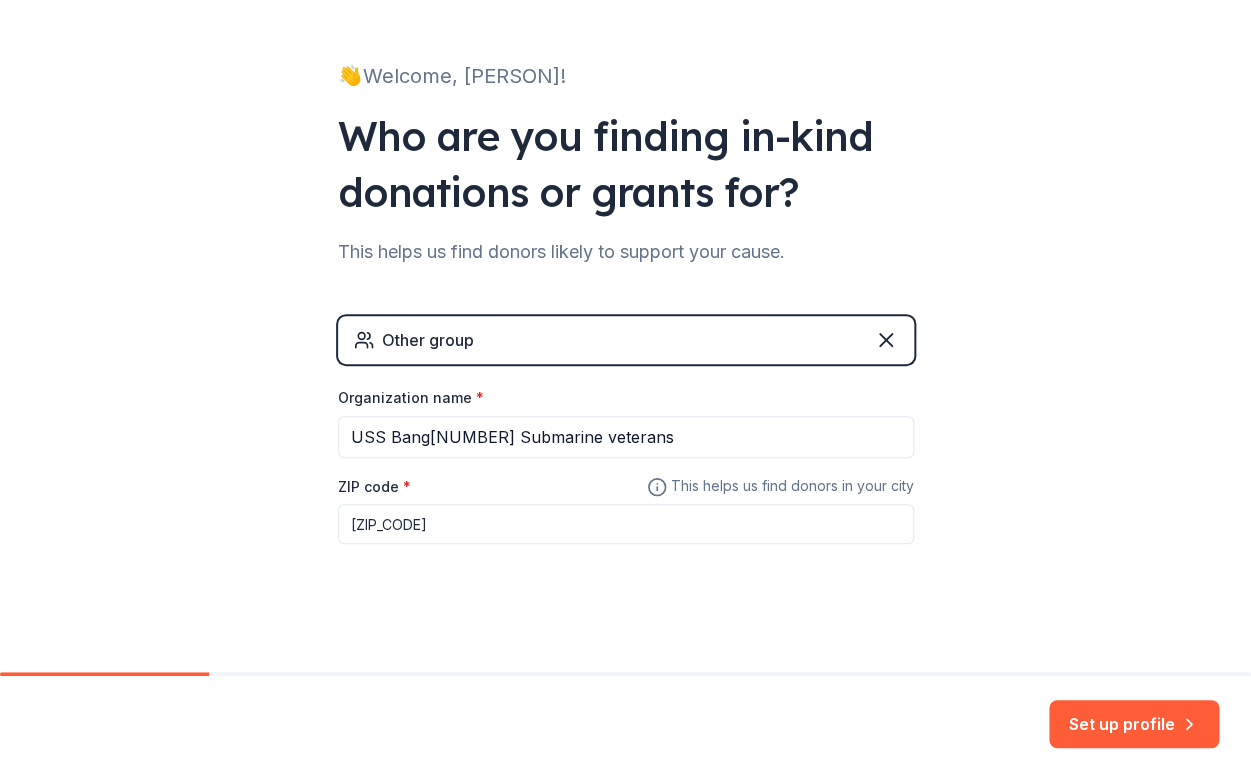 scroll, scrollTop: 107, scrollLeft: 0, axis: vertical 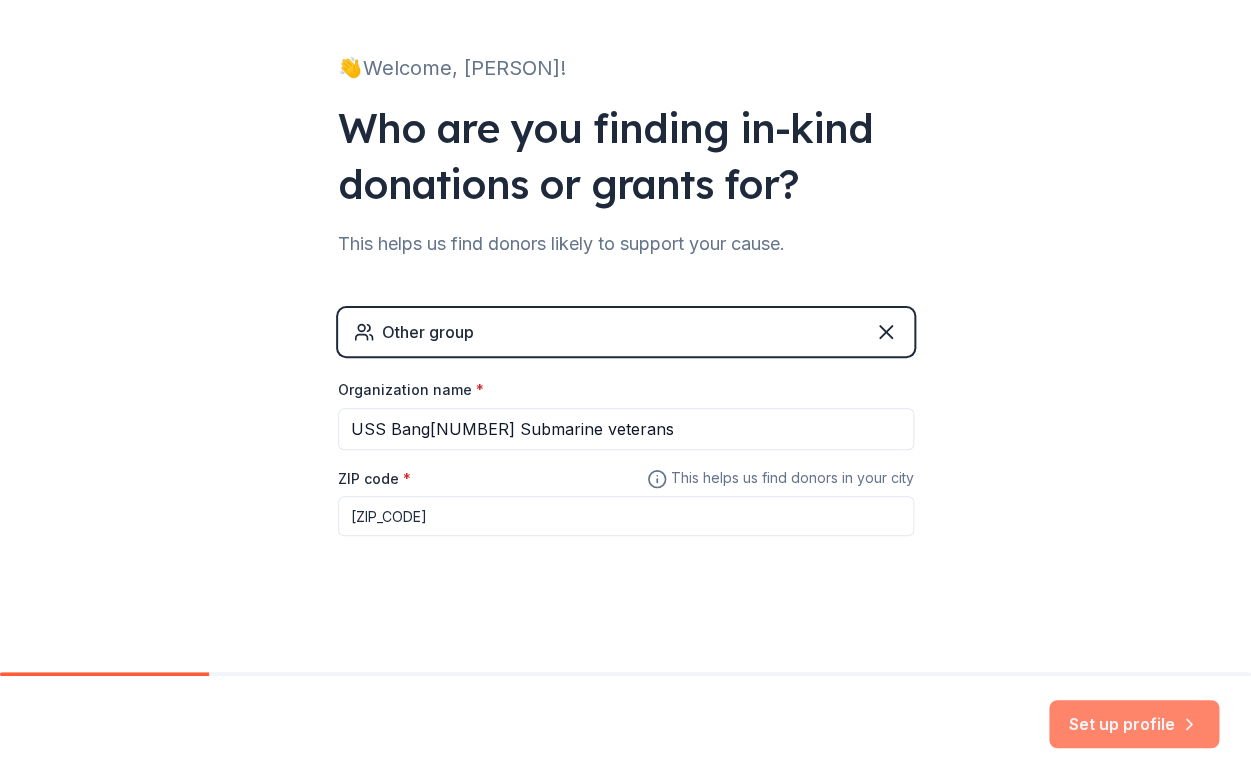 click on "Set up profile" at bounding box center [1134, 724] 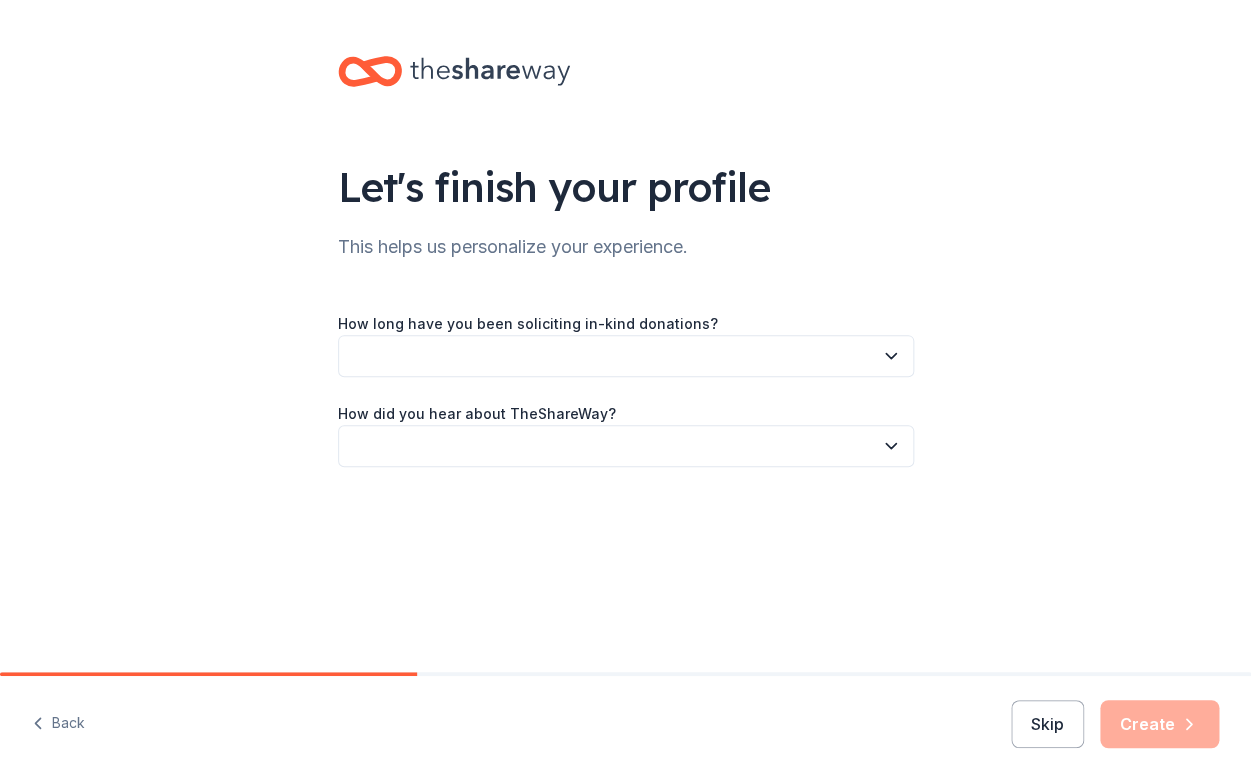 click 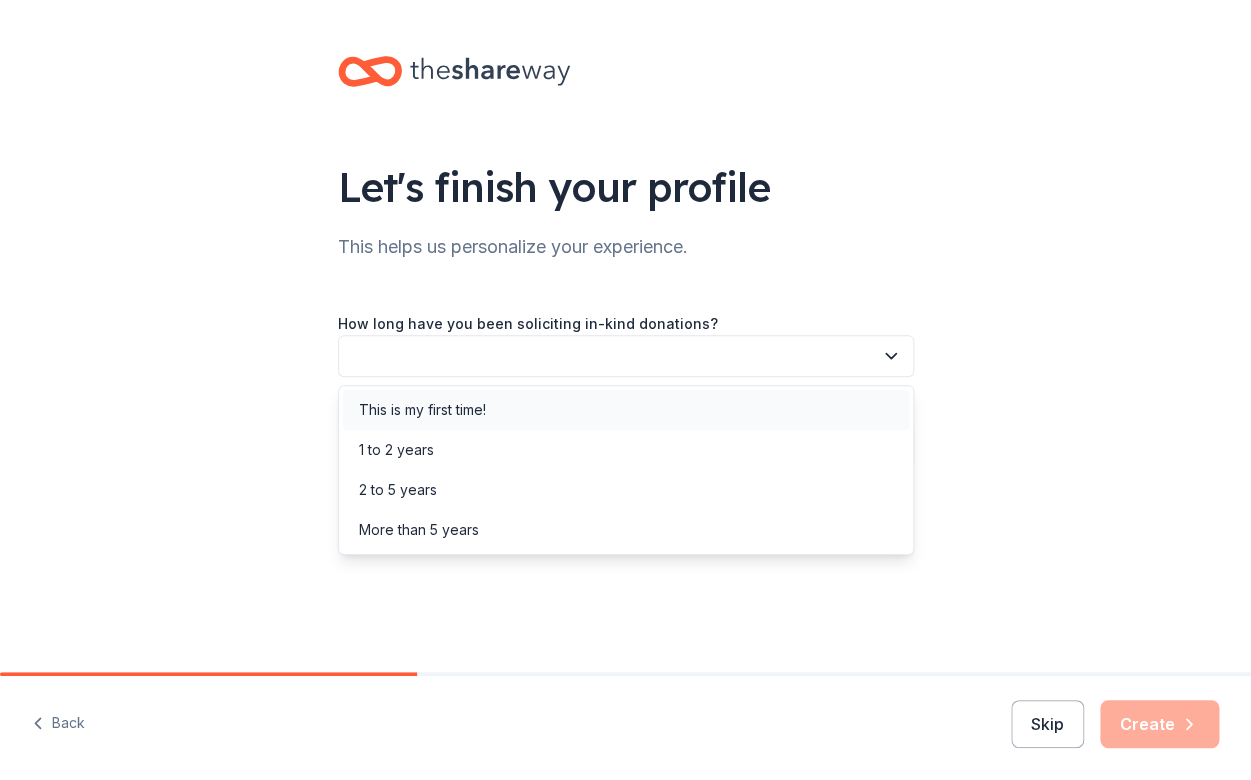 click on "This is my first time!" at bounding box center (422, 410) 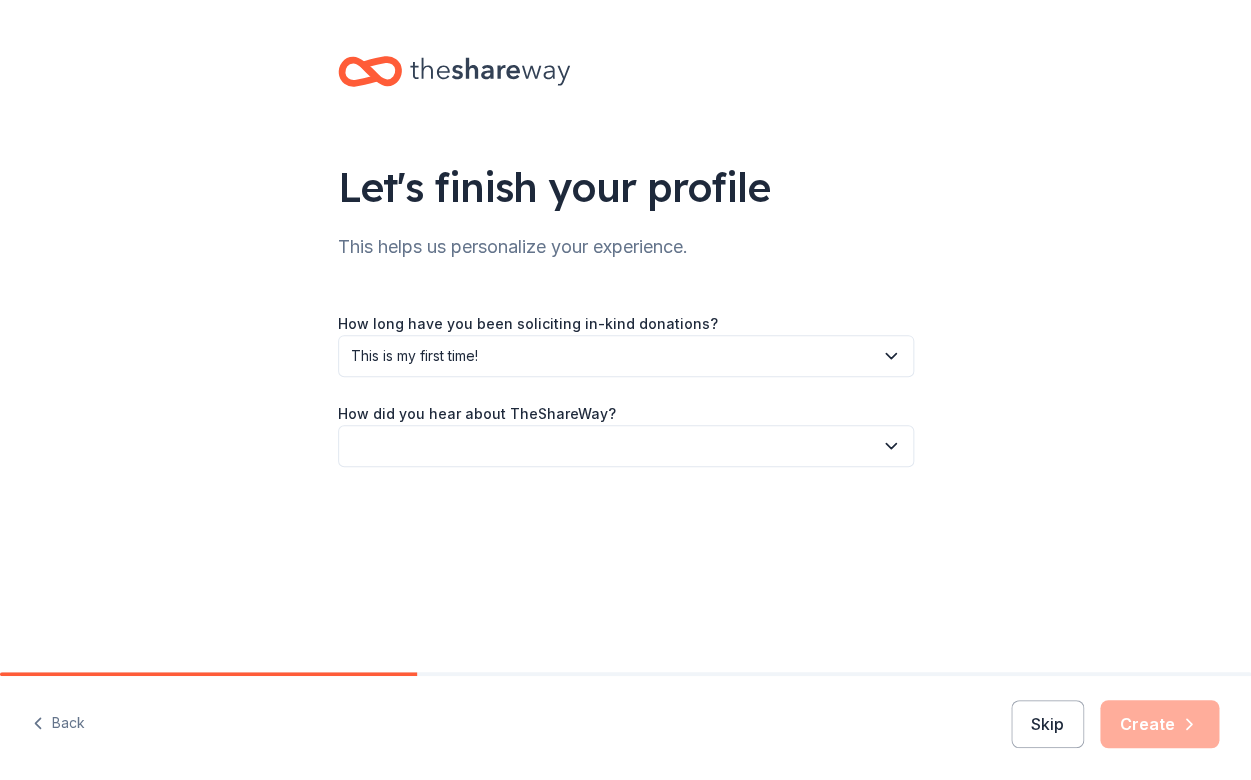 click 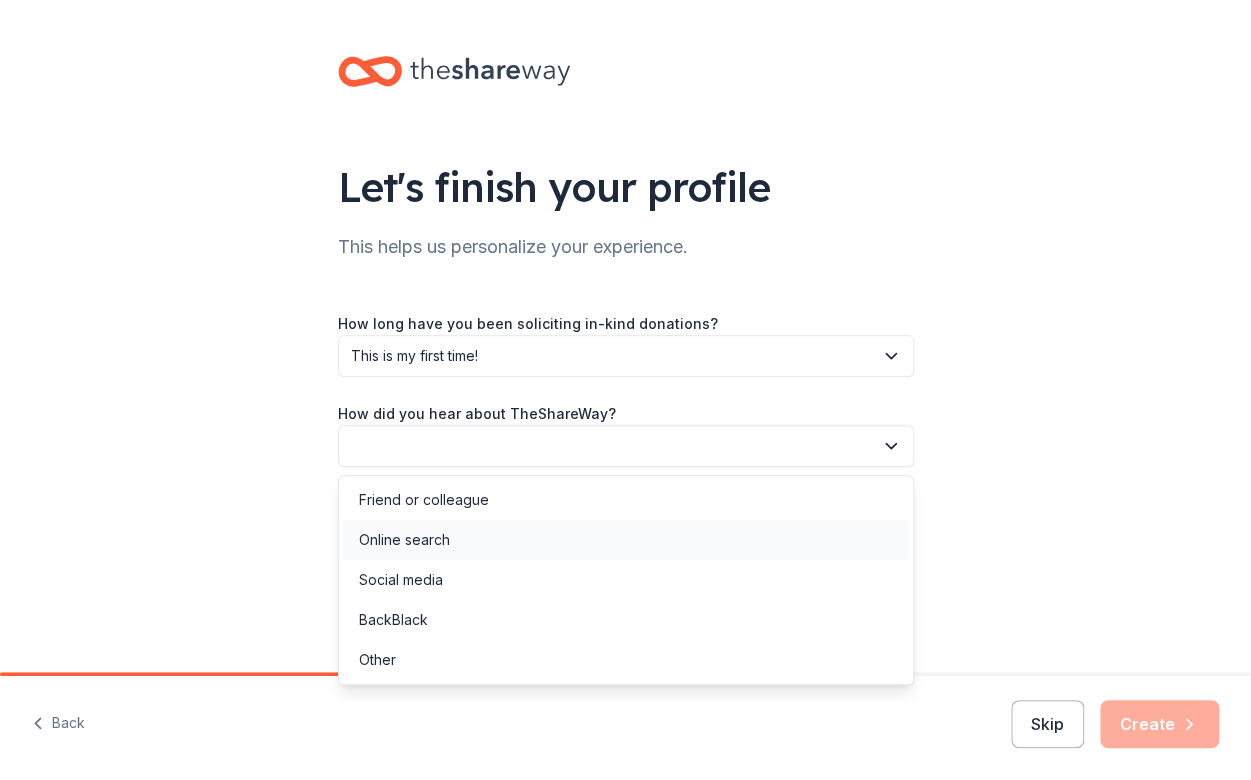 click on "Online search" at bounding box center (404, 540) 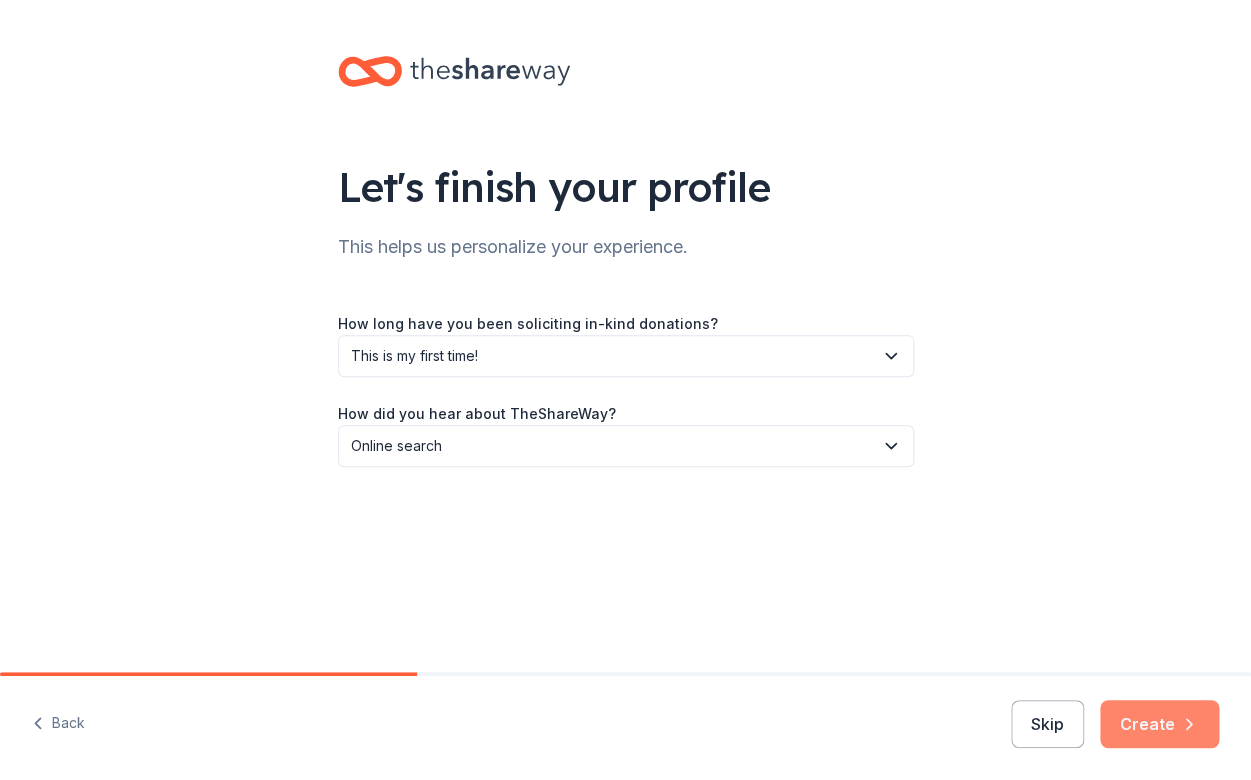 click on "Create" at bounding box center (1159, 724) 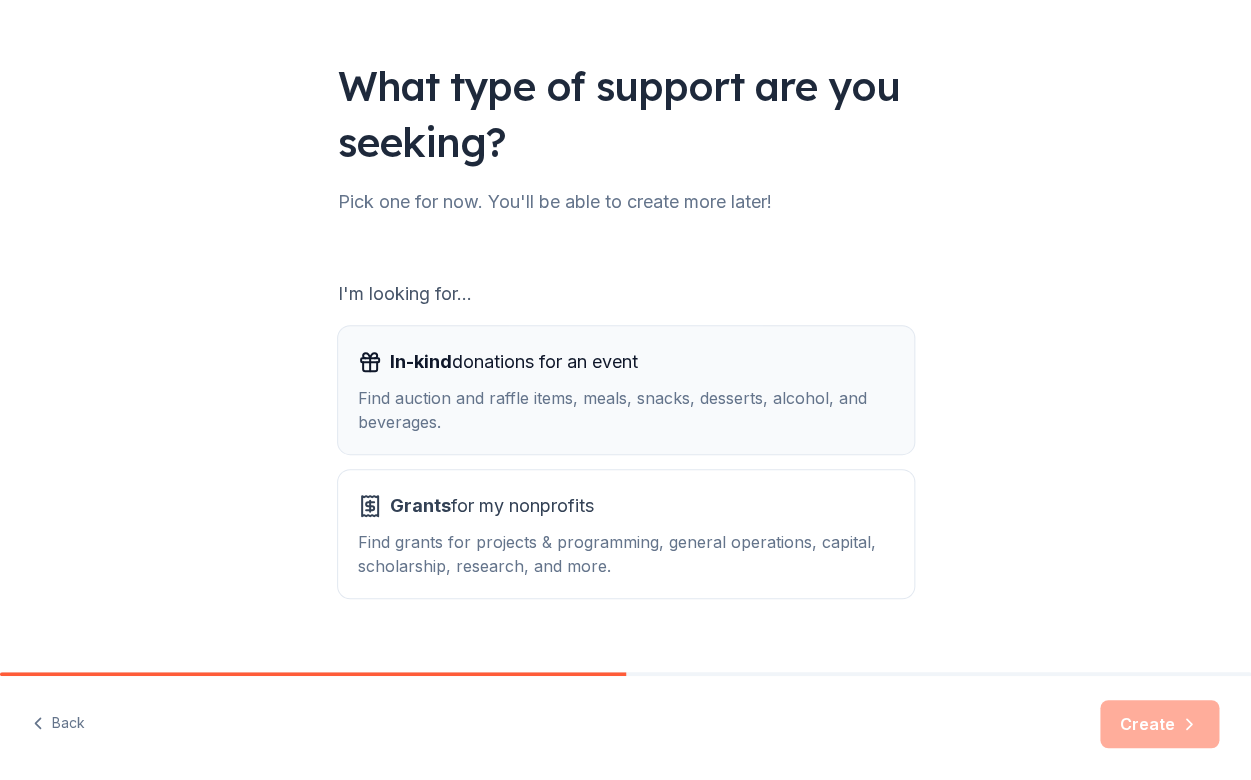 scroll, scrollTop: 102, scrollLeft: 0, axis: vertical 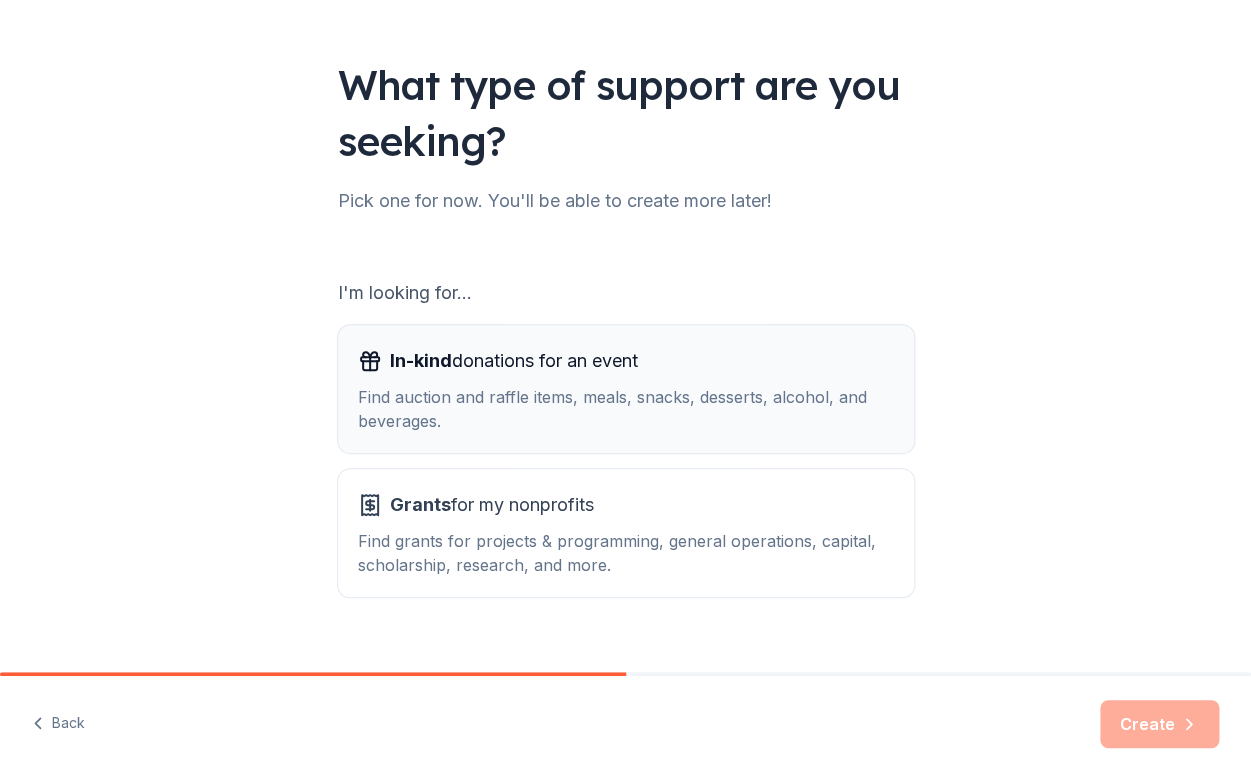 click on "Find auction and raffle items, meals, snacks, desserts, alcohol, and beverages." at bounding box center [626, 409] 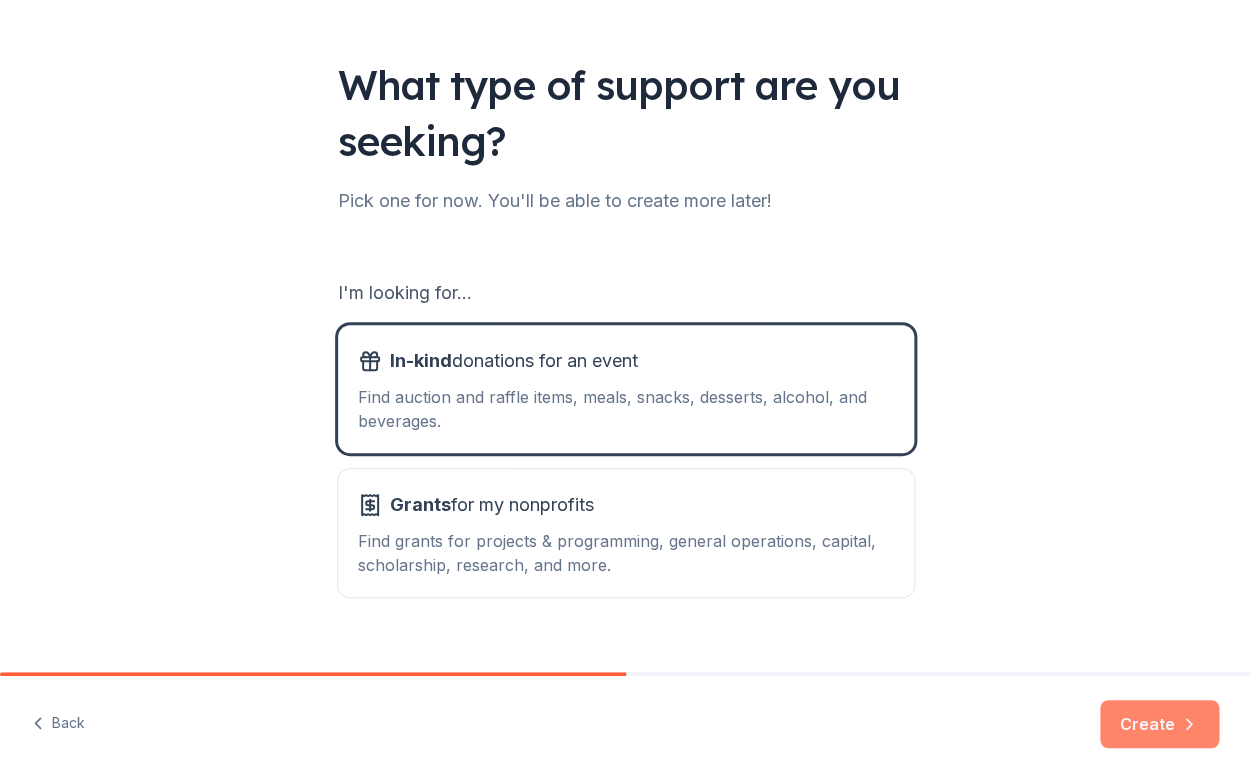 click on "Create" at bounding box center [1159, 724] 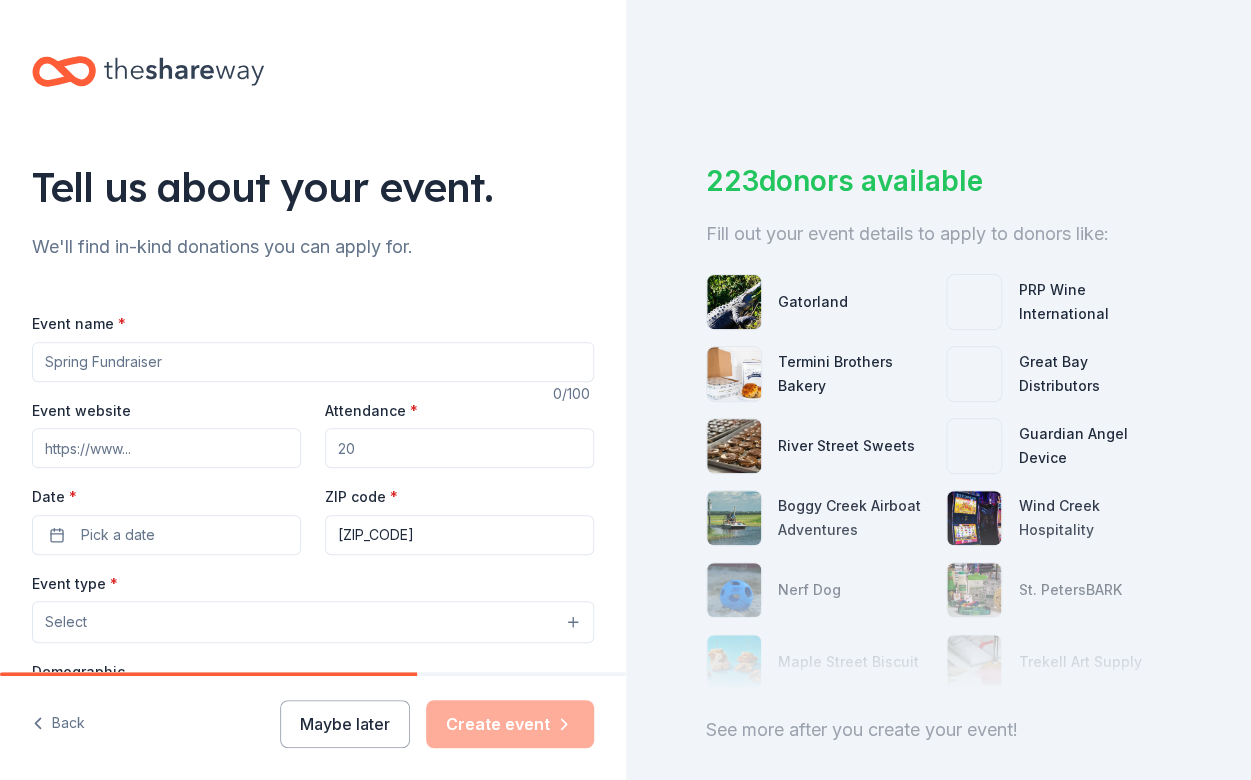 click on "Event name *" at bounding box center [313, 362] 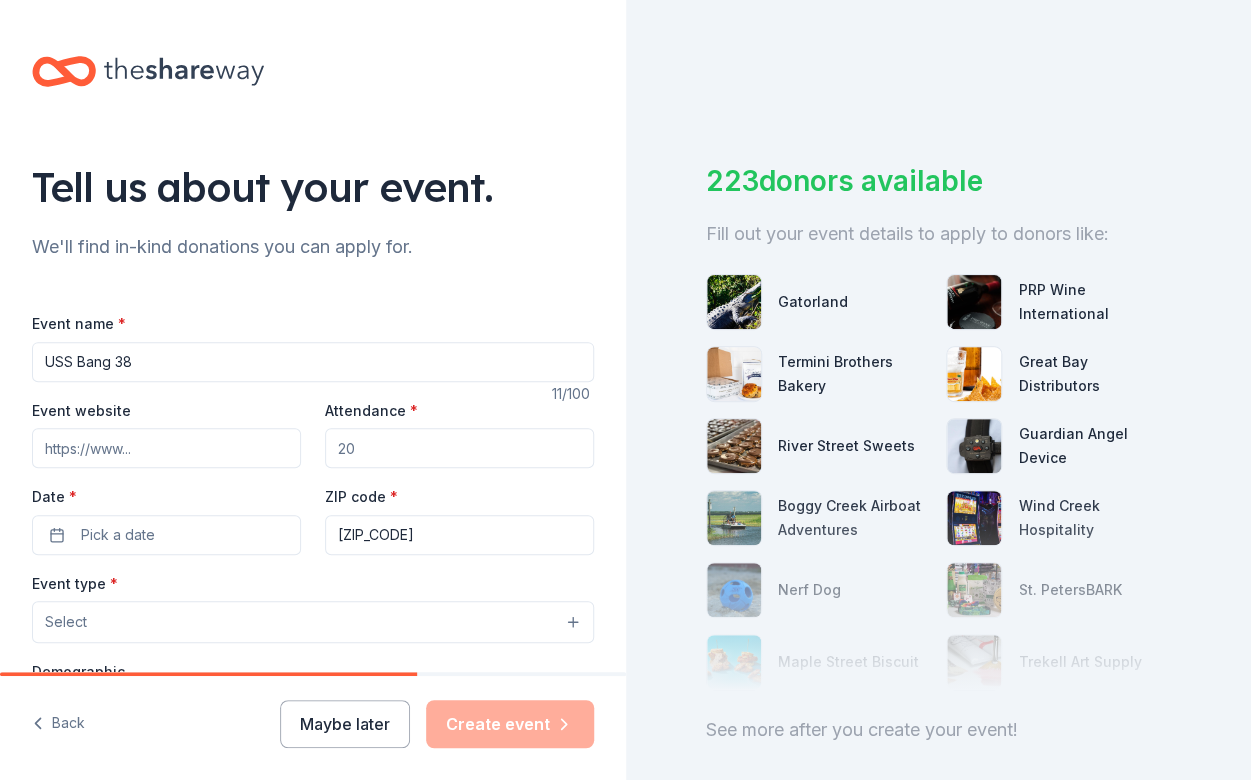 type on "USS Bang[NUMBER]" 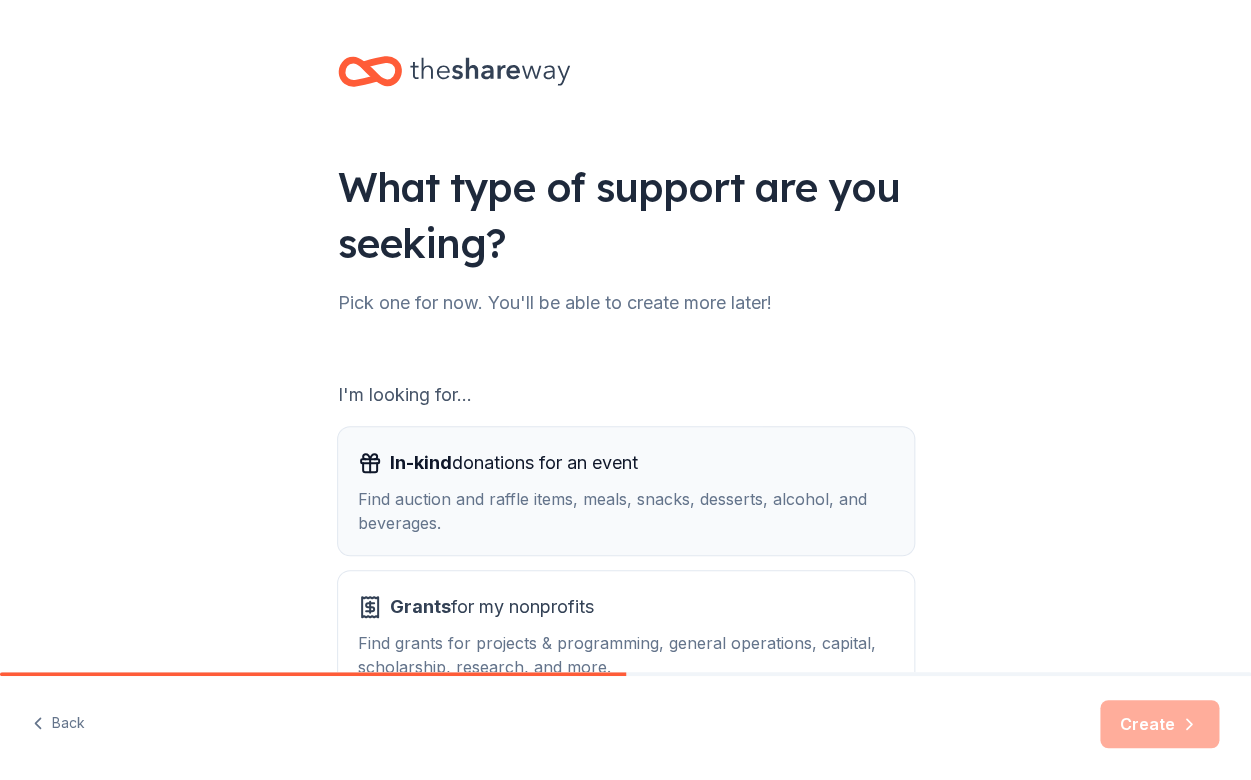 click on "In-kind  donations for an event" at bounding box center (514, 463) 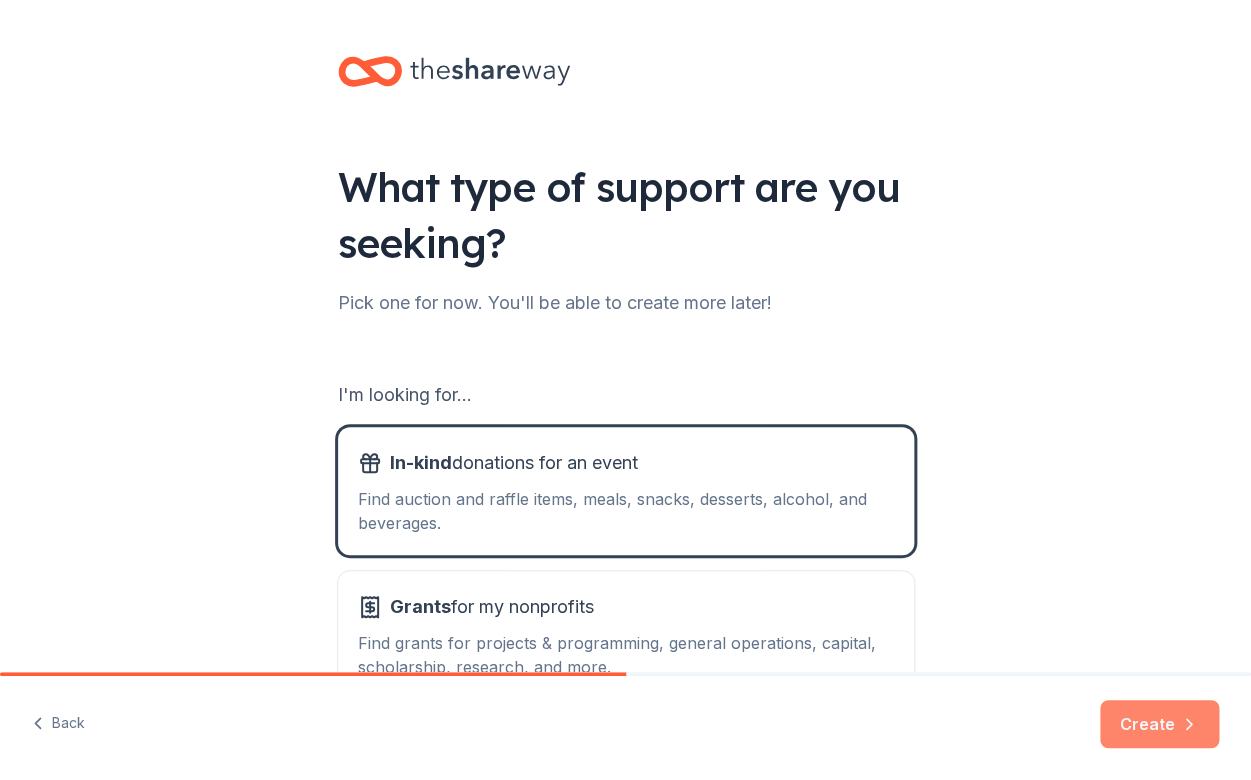 click on "Create" at bounding box center [1159, 724] 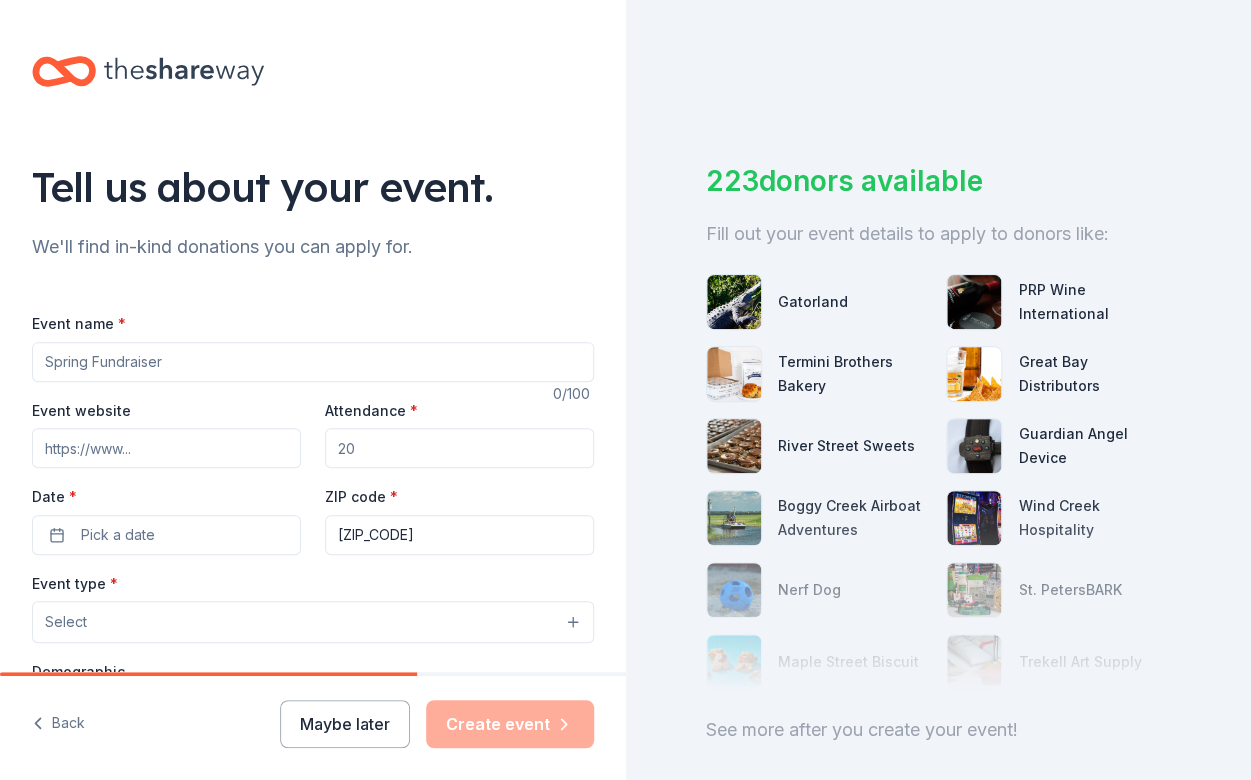 click on "Event name *" at bounding box center [313, 362] 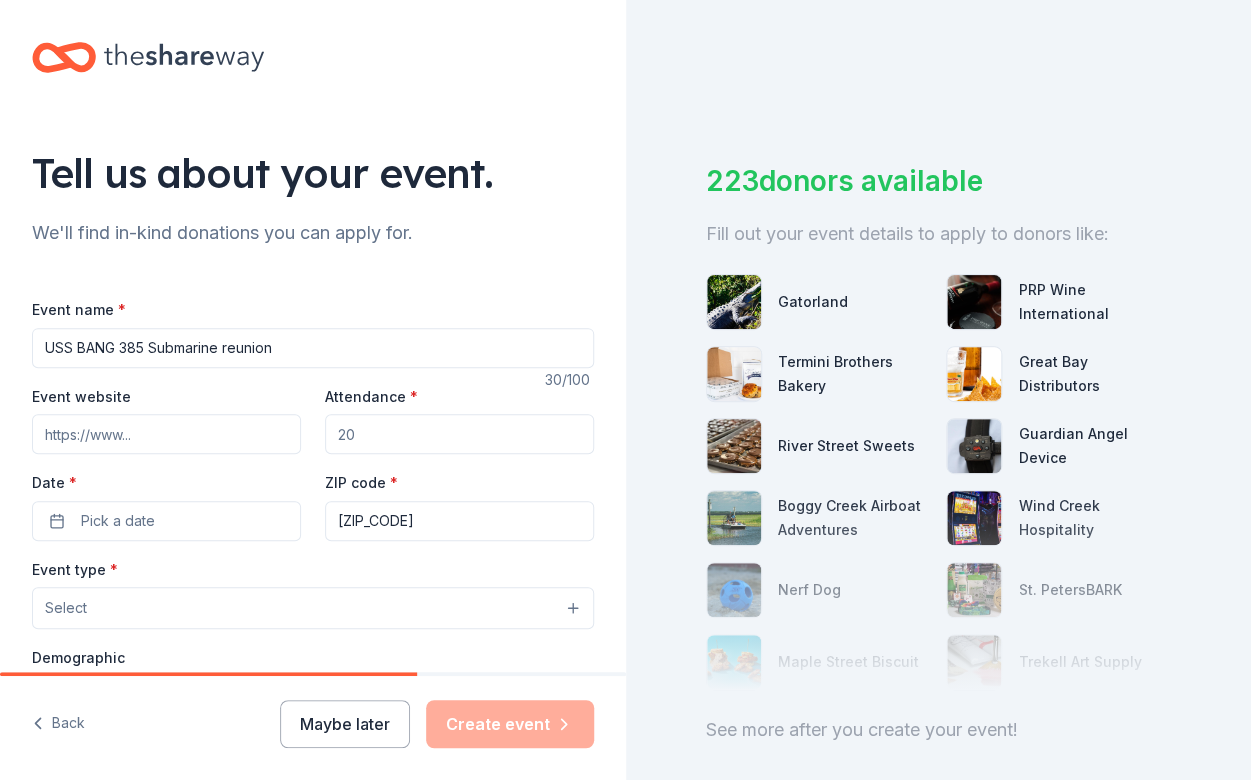 scroll, scrollTop: 16, scrollLeft: 0, axis: vertical 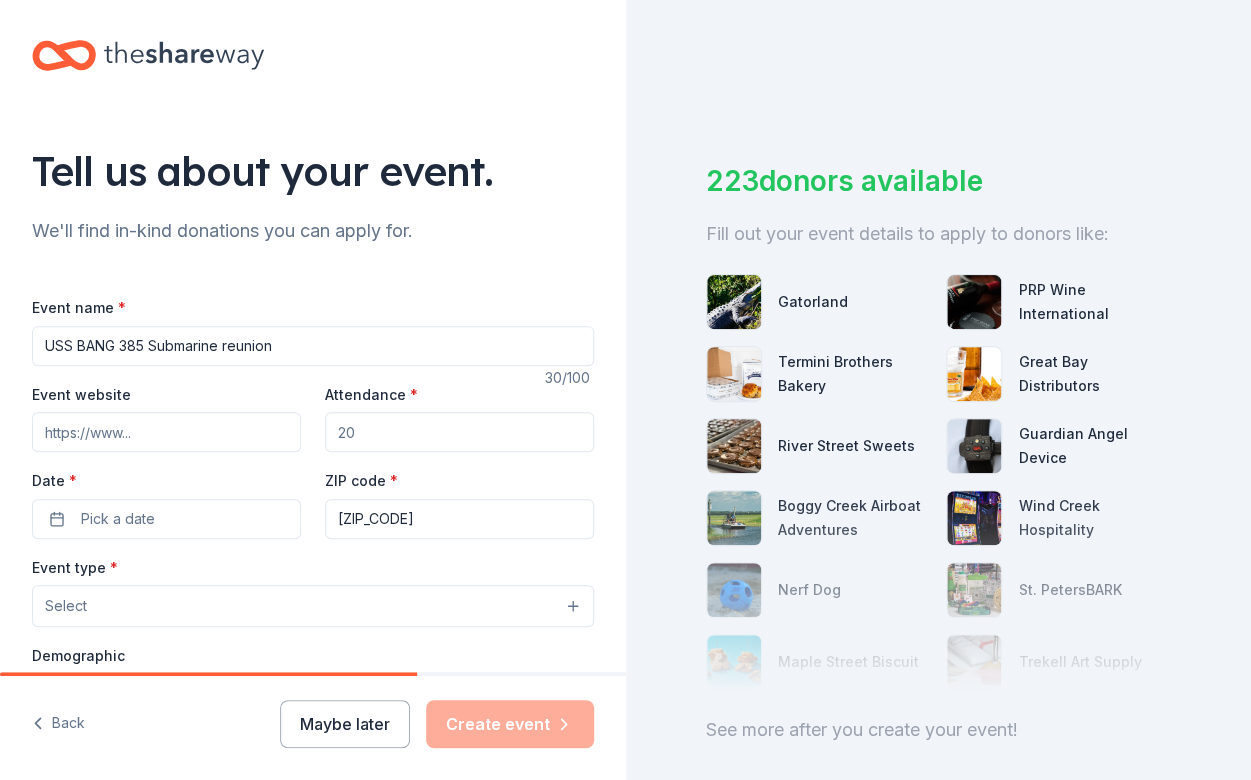 type on "USS BANG 385 Submarine reunion" 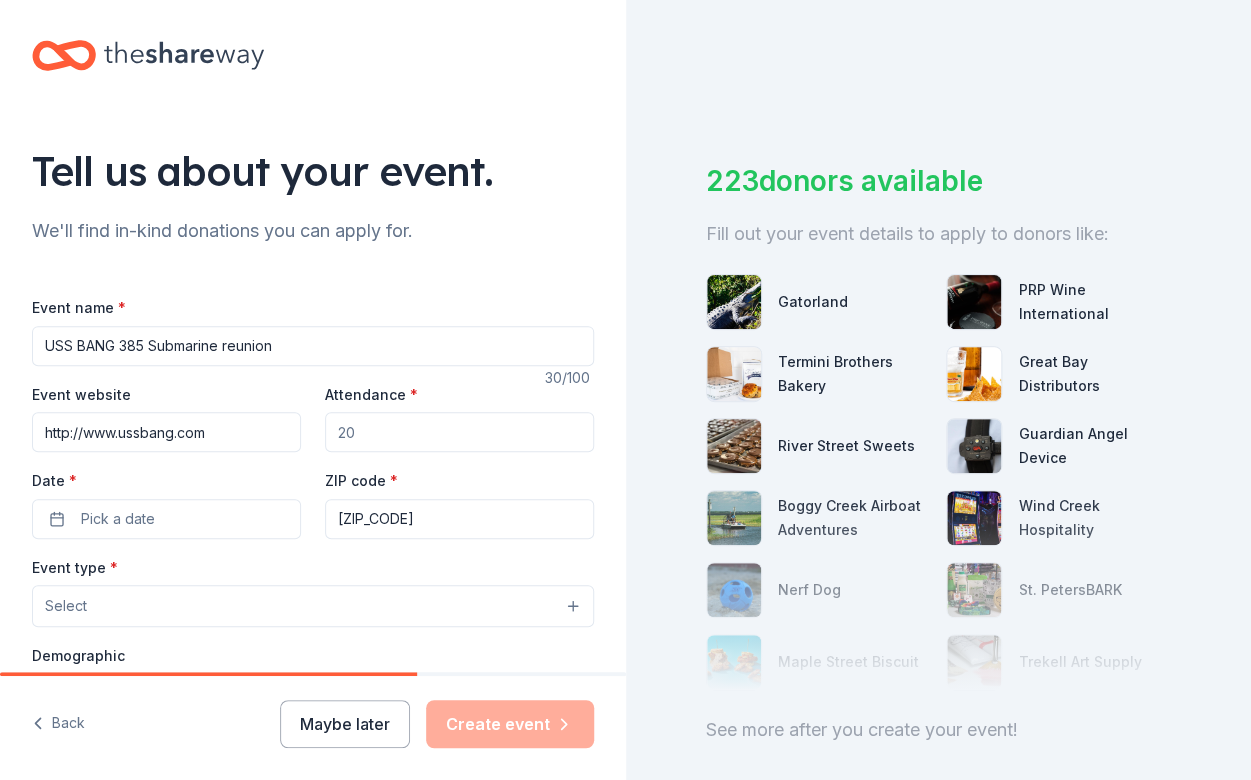 type on "http://www.ussbang.com" 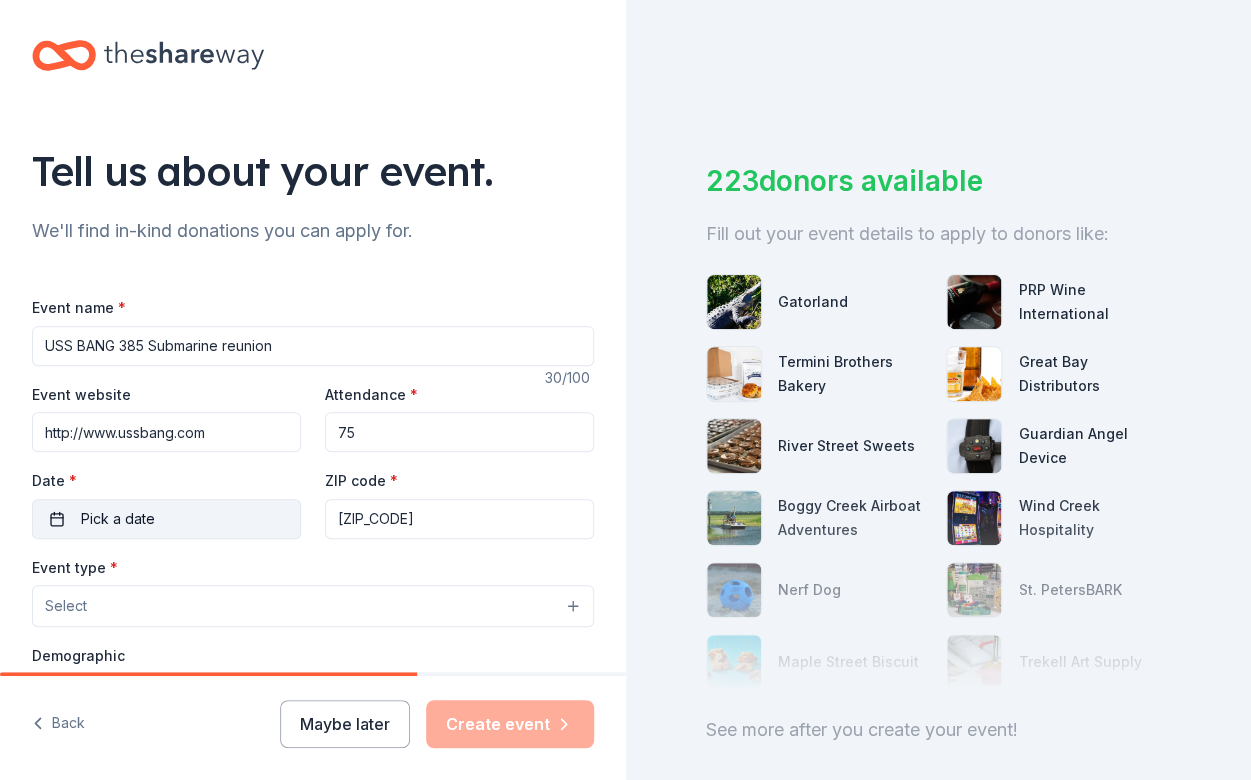 type on "75" 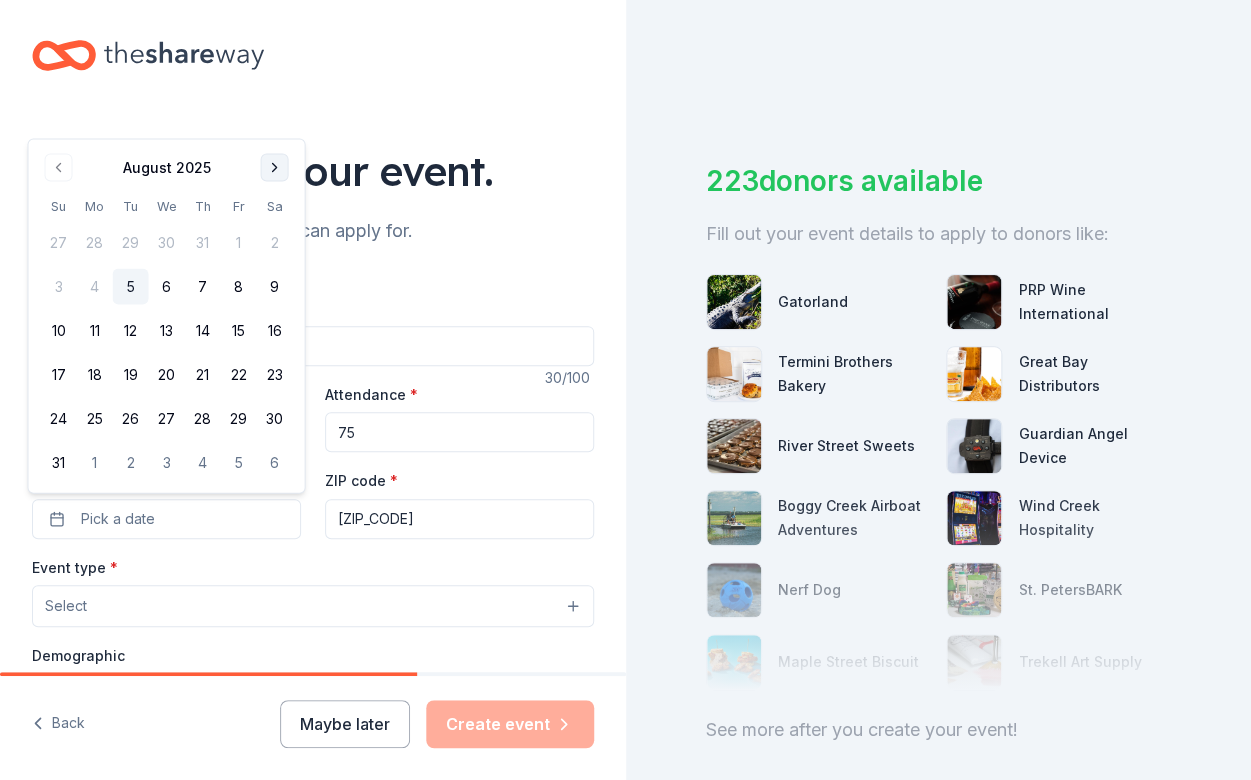 click at bounding box center [275, 168] 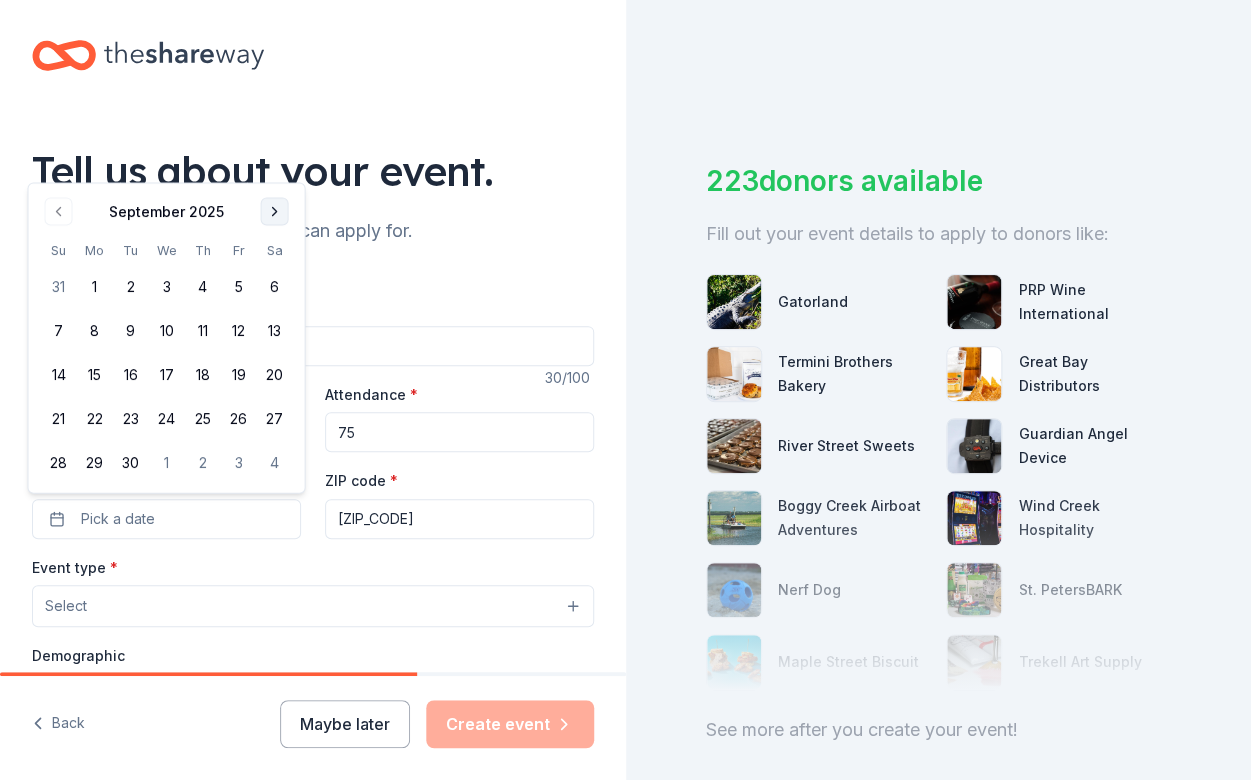 click at bounding box center [275, 212] 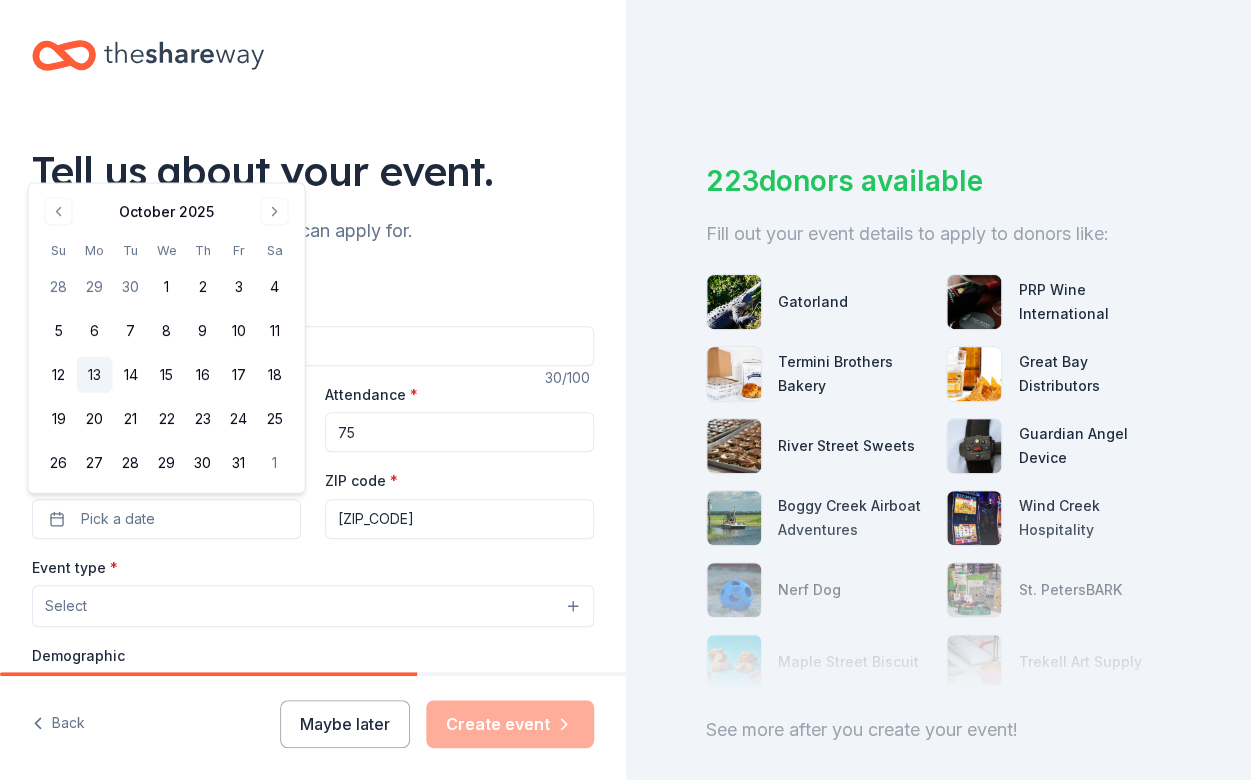 click on "13" at bounding box center [95, 375] 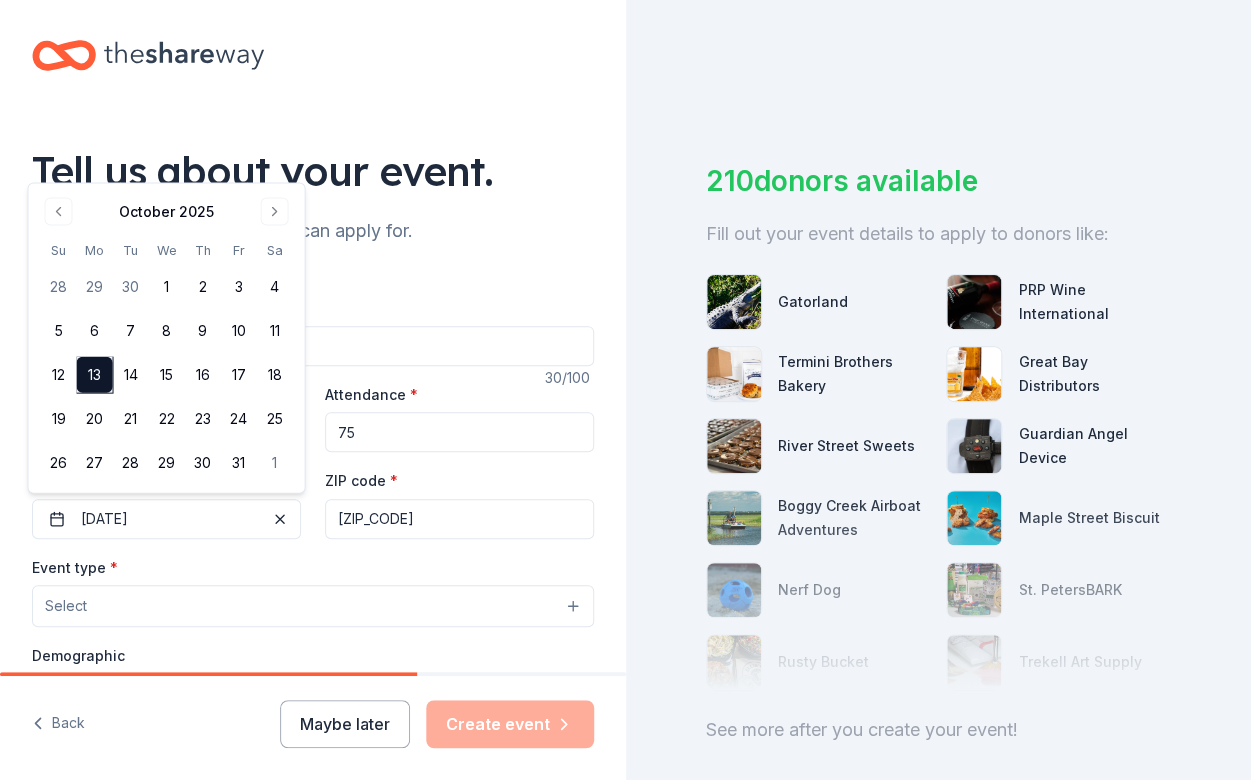 click on "Event type * Select" at bounding box center [313, 591] 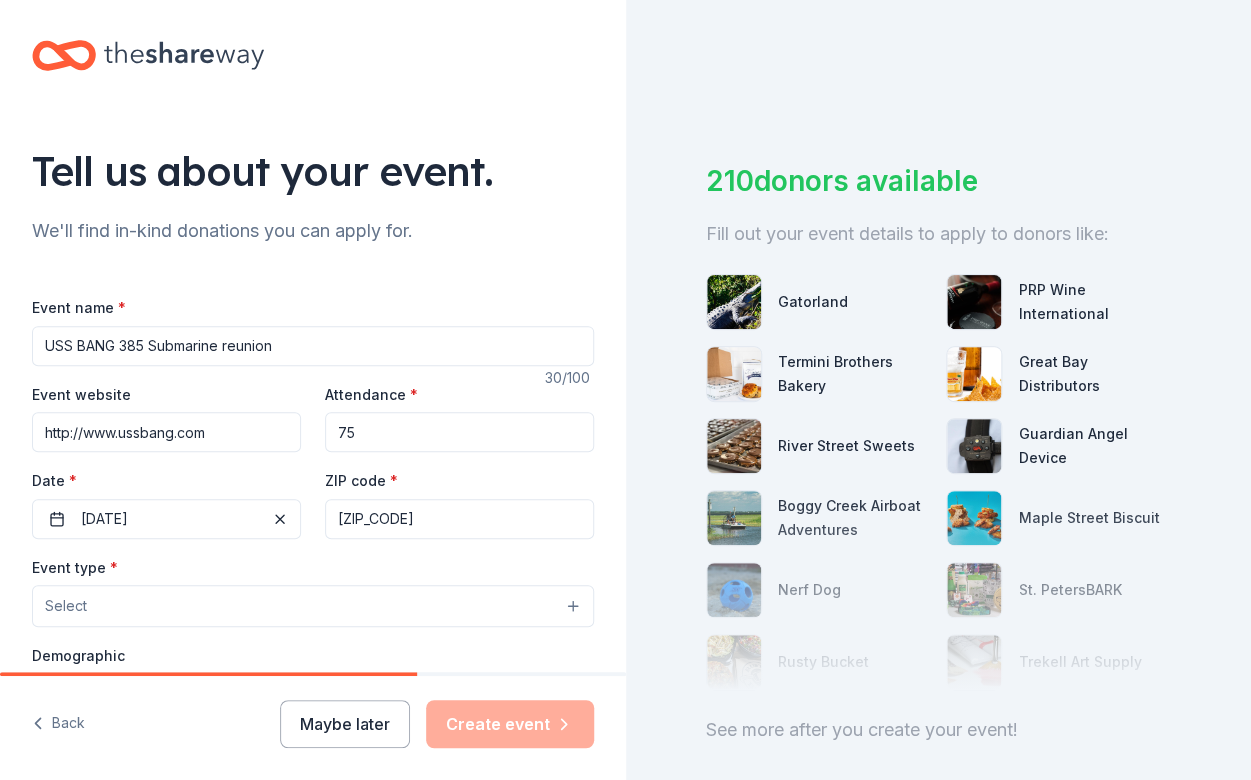 click on "[ZIP_CODE]" at bounding box center (459, 519) 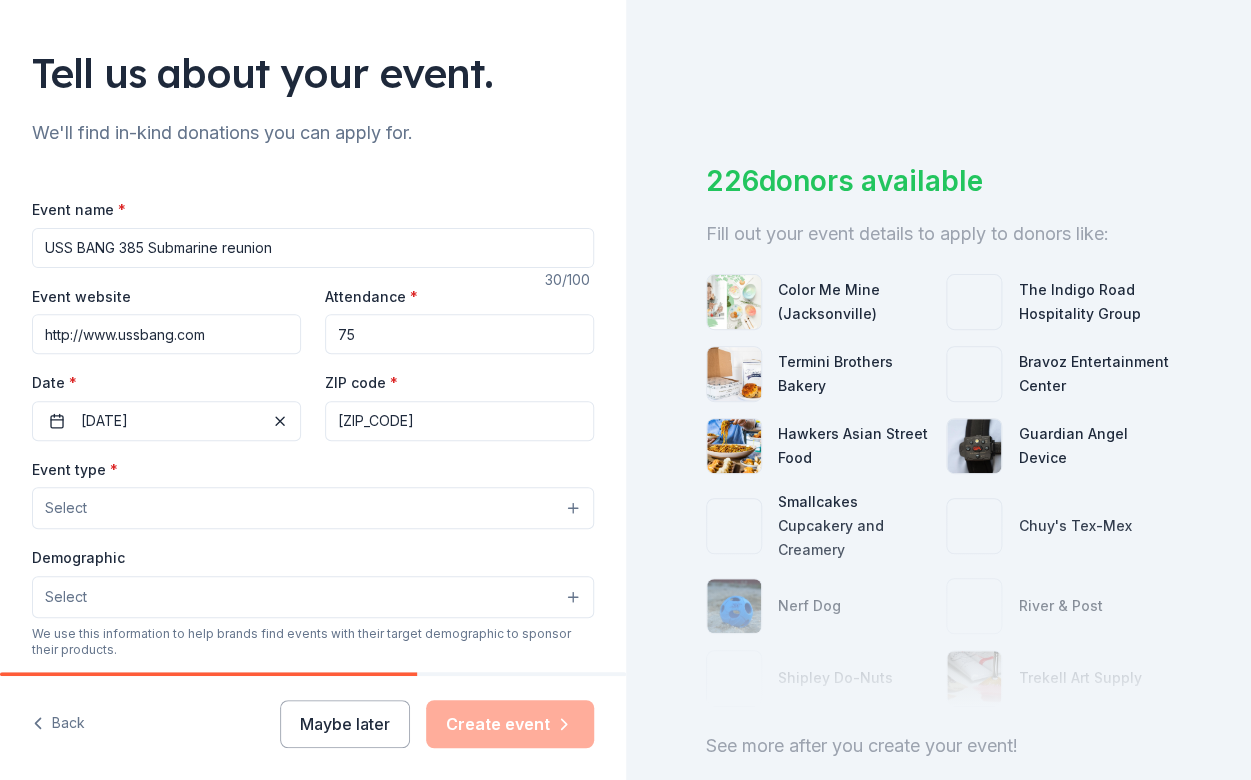 scroll, scrollTop: 134, scrollLeft: 0, axis: vertical 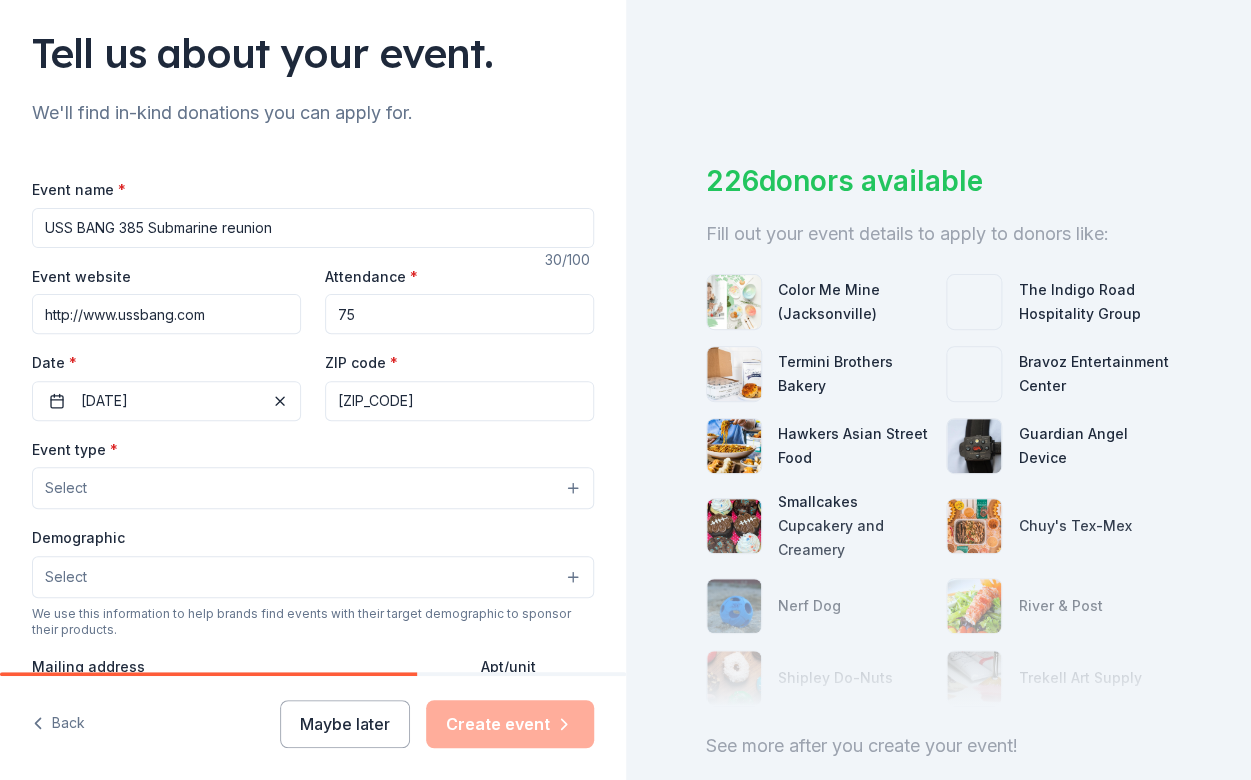 type on "[ZIP_CODE]" 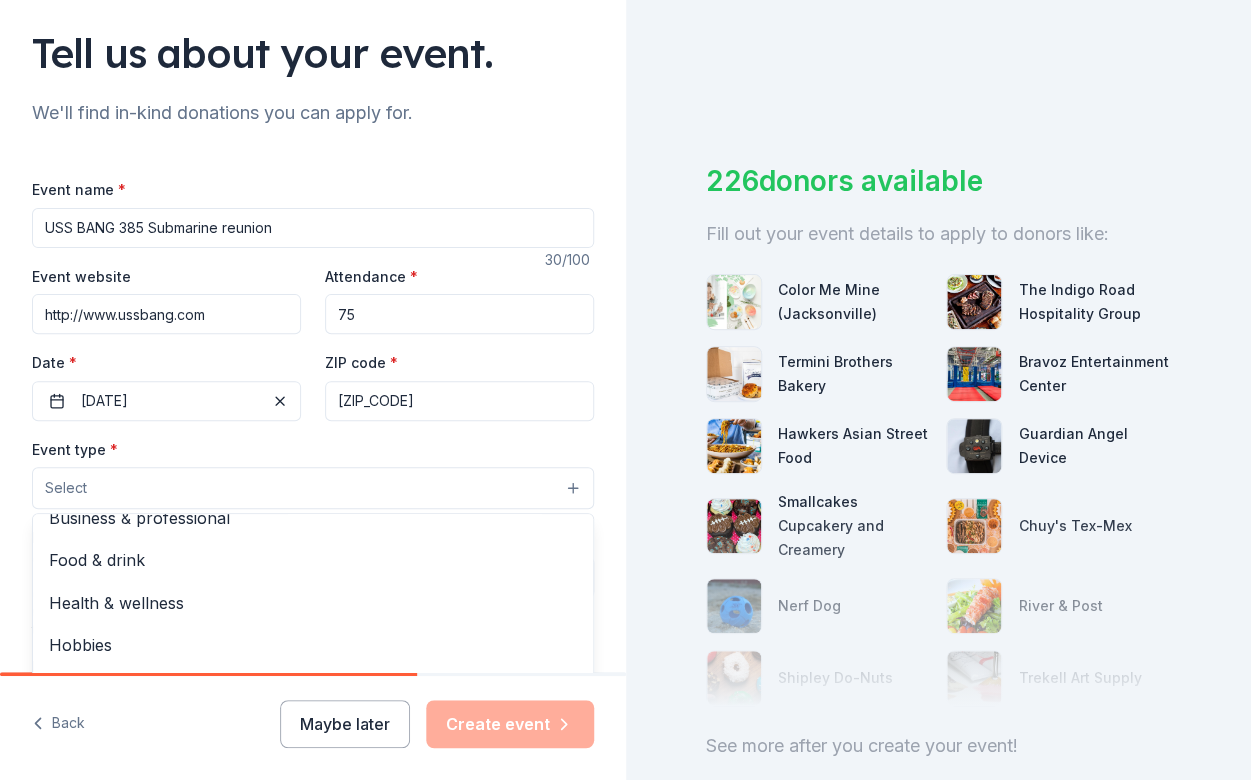 scroll, scrollTop: 67, scrollLeft: 0, axis: vertical 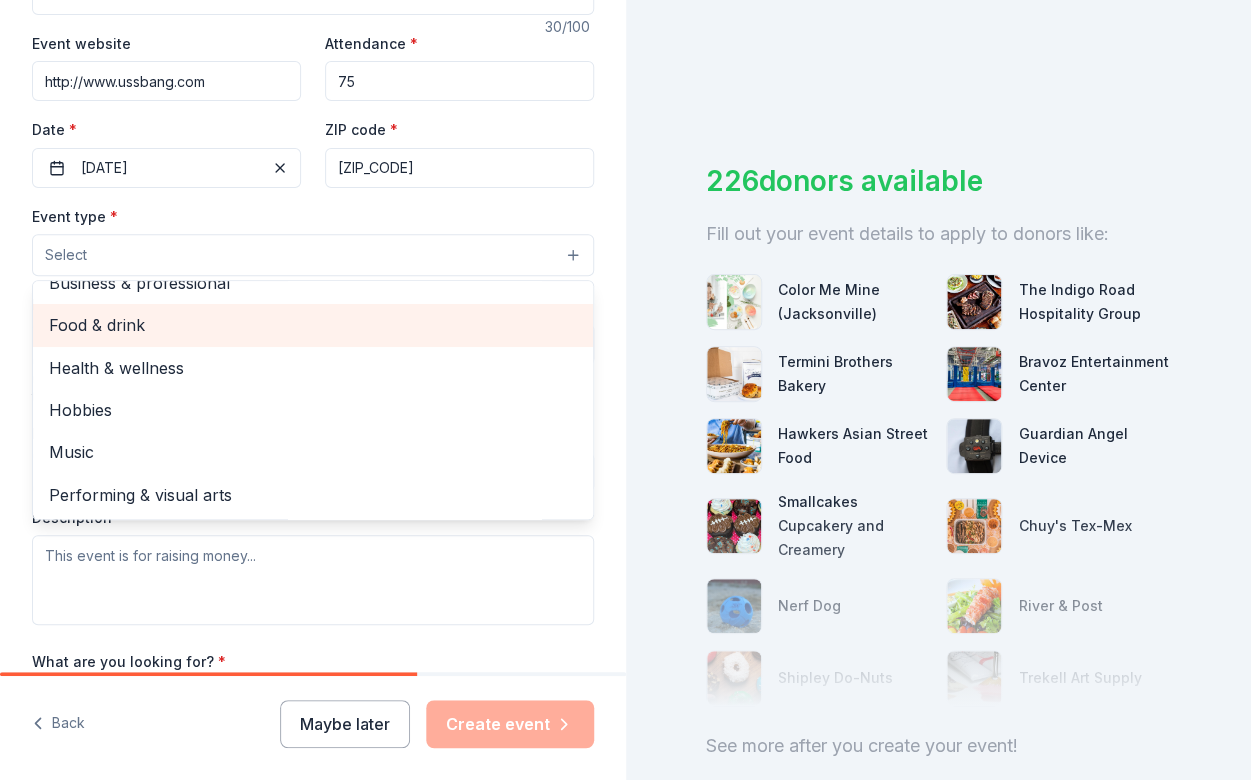 click on "Food & drink" at bounding box center [313, 325] 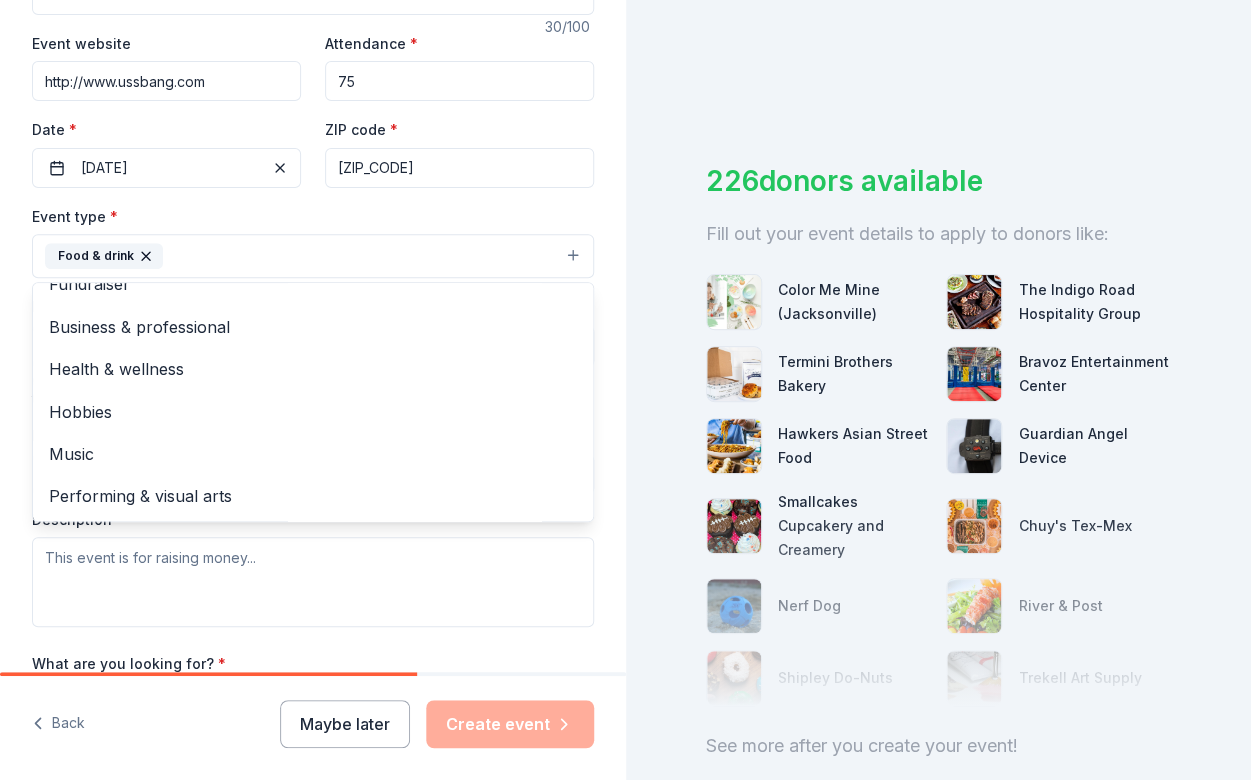 click on "Event type * Food & drink Fundraiser Business & professional Health & wellness Hobbies Music Performing & visual arts Demographic Select We use this information to help brands find events with their target demographic to sponsor their products. Mailing address Apt/unit Description" at bounding box center (313, 415) 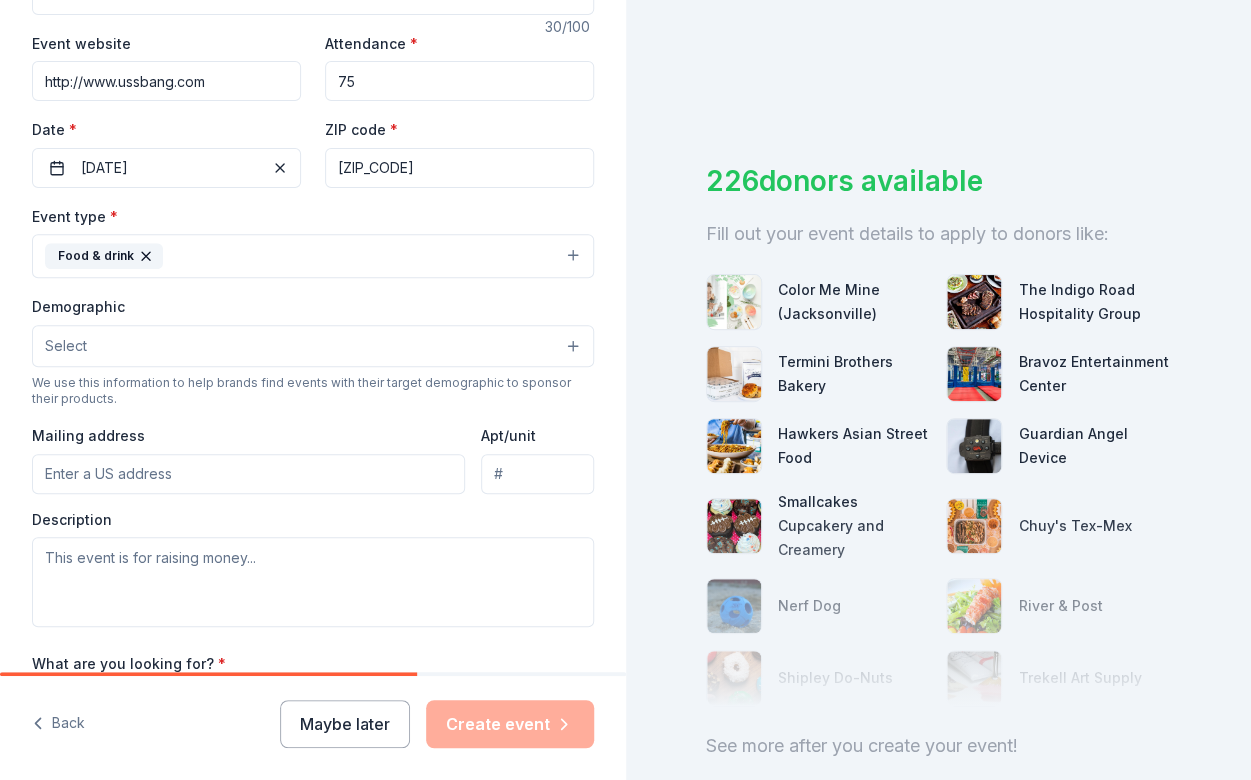 click on "Mailing address" at bounding box center (248, 474) 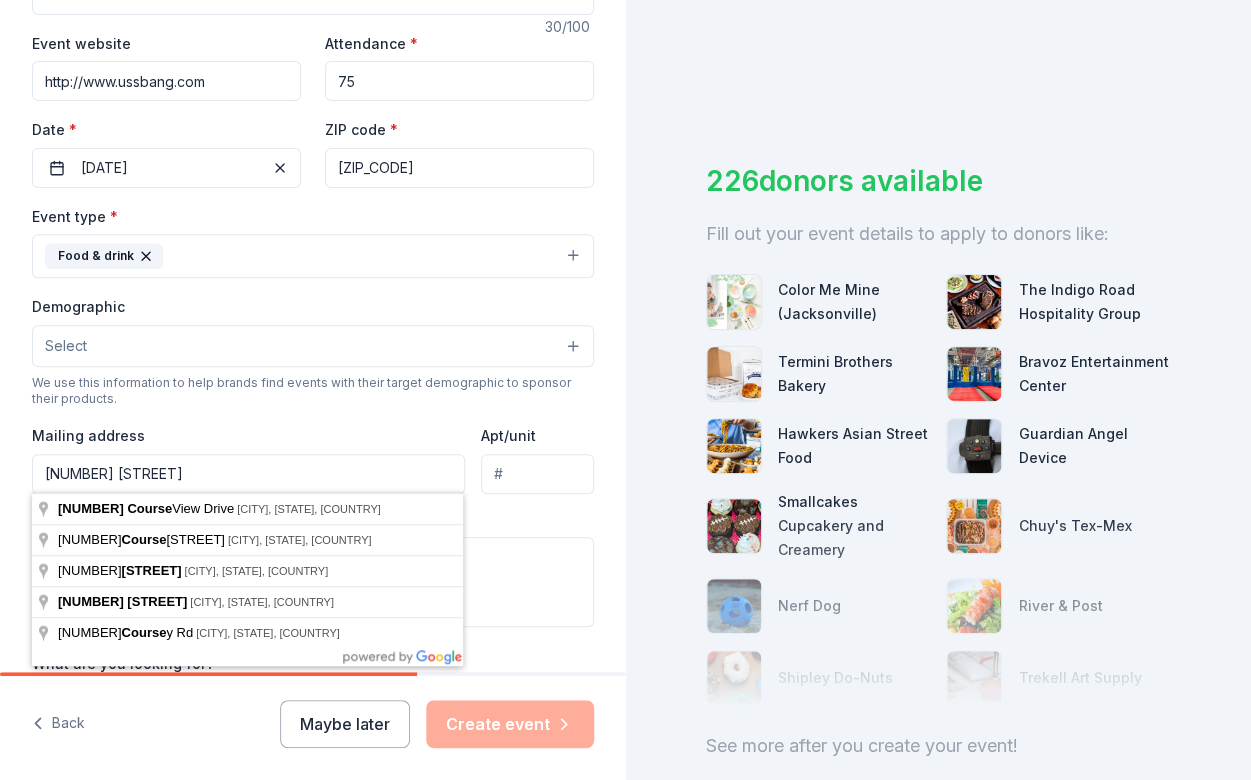 type on "[NUMBER] [STREET]" 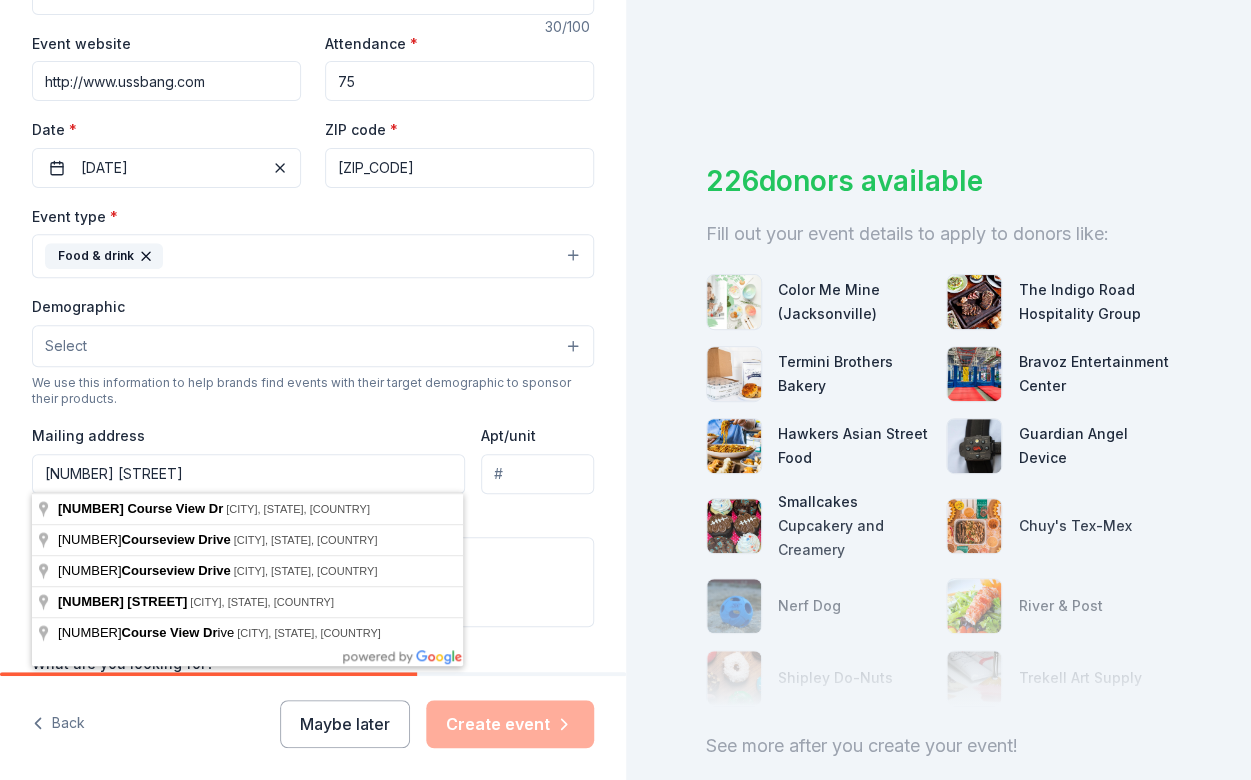 type on "[ZIP_CODE]" 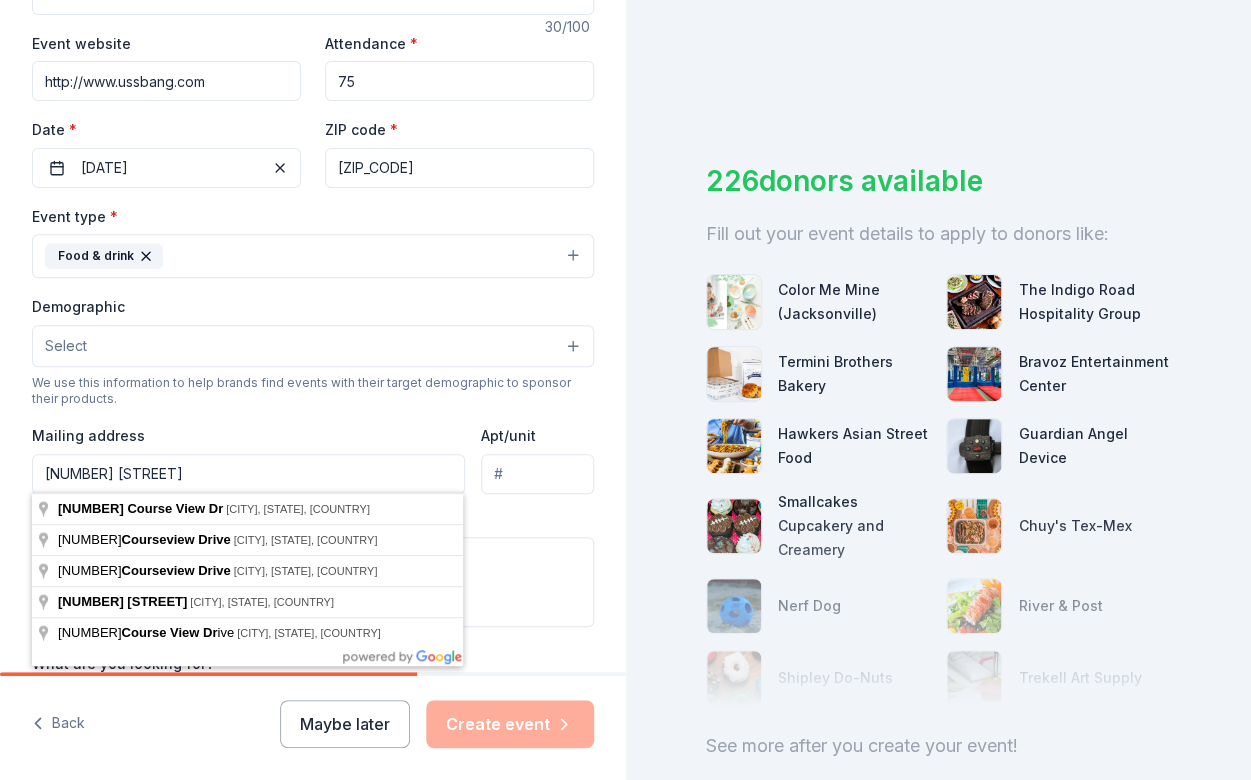 type on "[NUMBER] [STREET]" 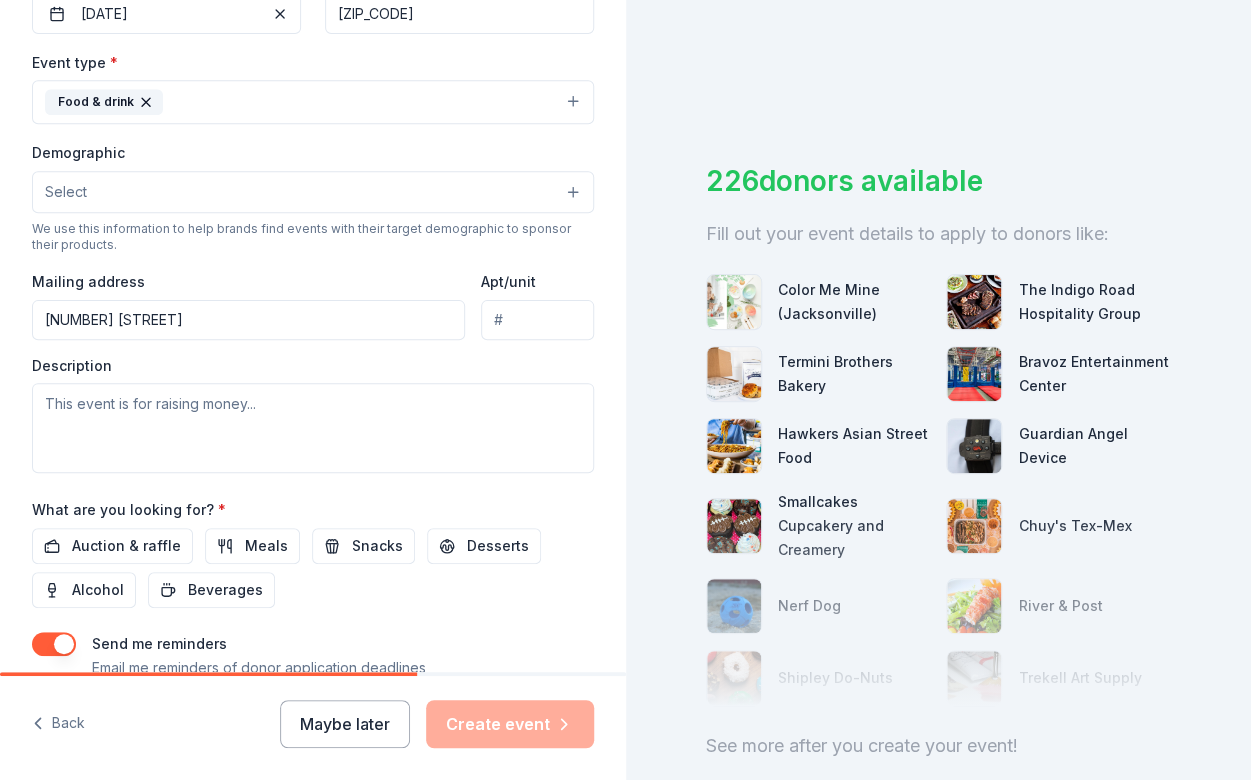 scroll, scrollTop: 533, scrollLeft: 0, axis: vertical 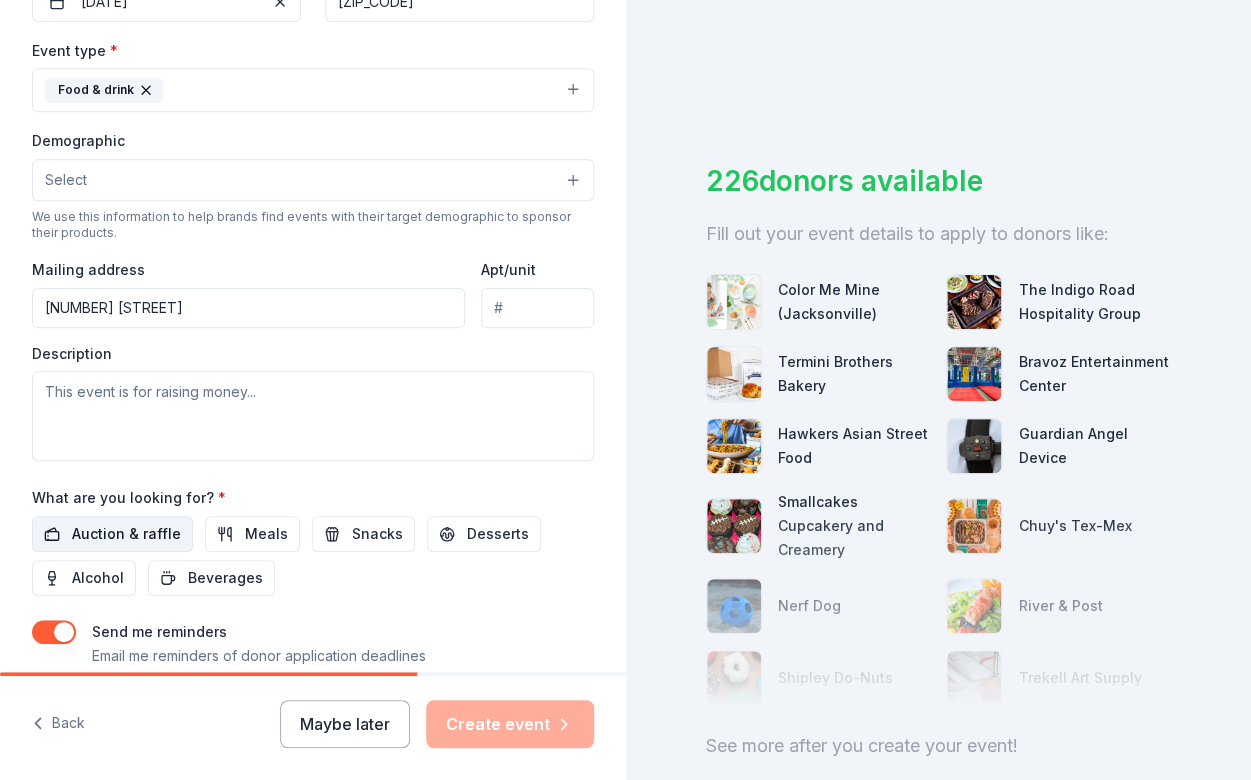 click on "Auction & raffle" at bounding box center [126, 534] 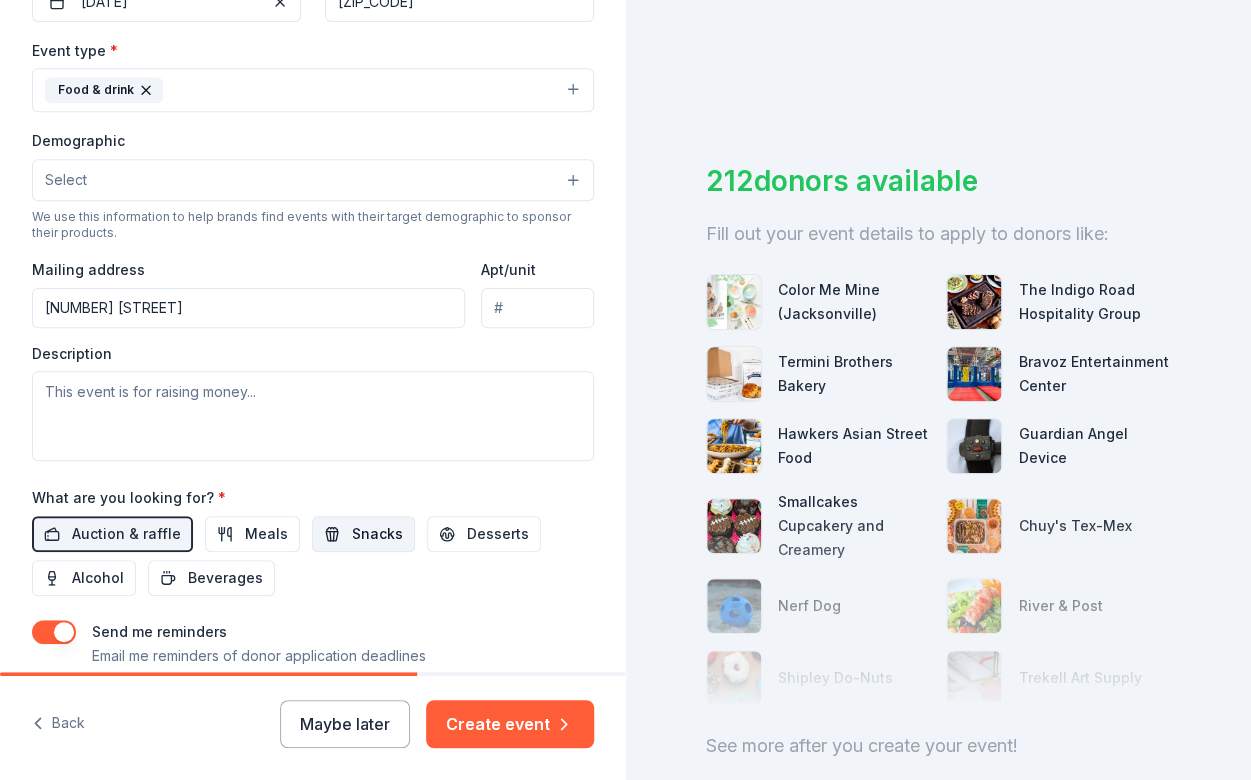 click on "Snacks" at bounding box center [377, 534] 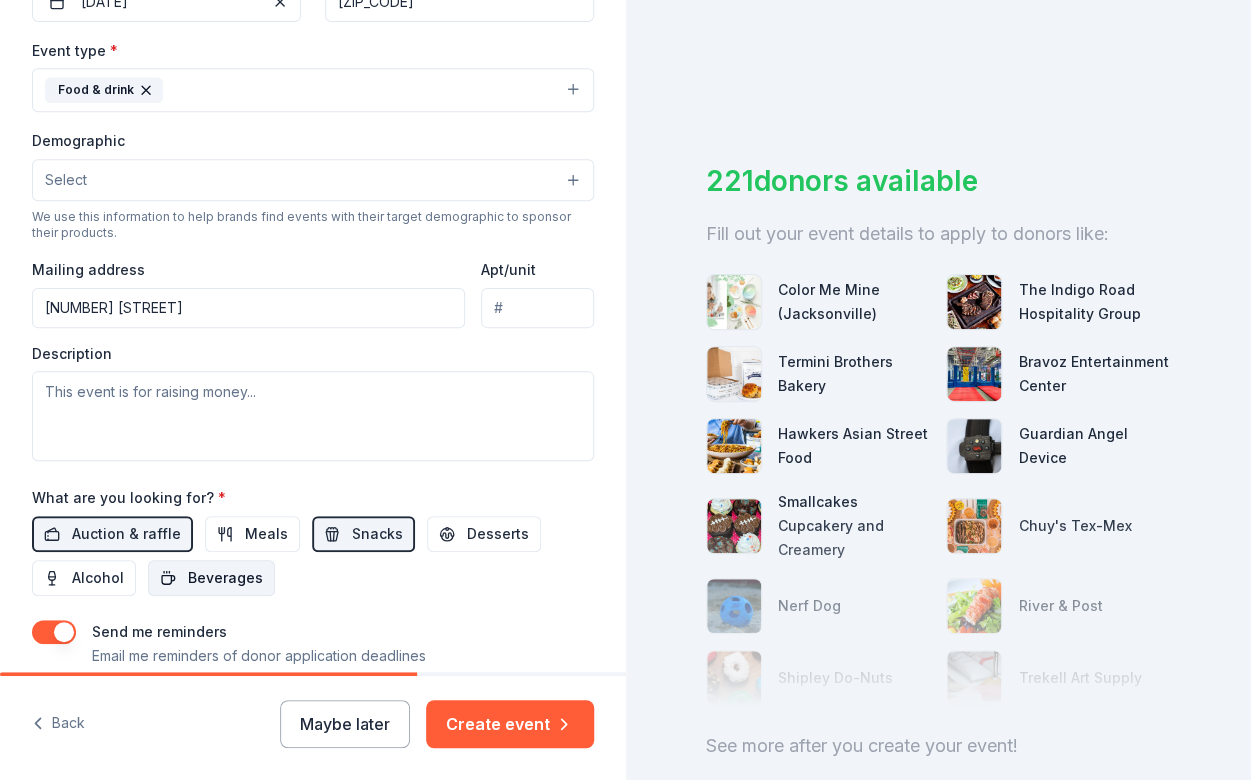click on "Beverages" at bounding box center (225, 578) 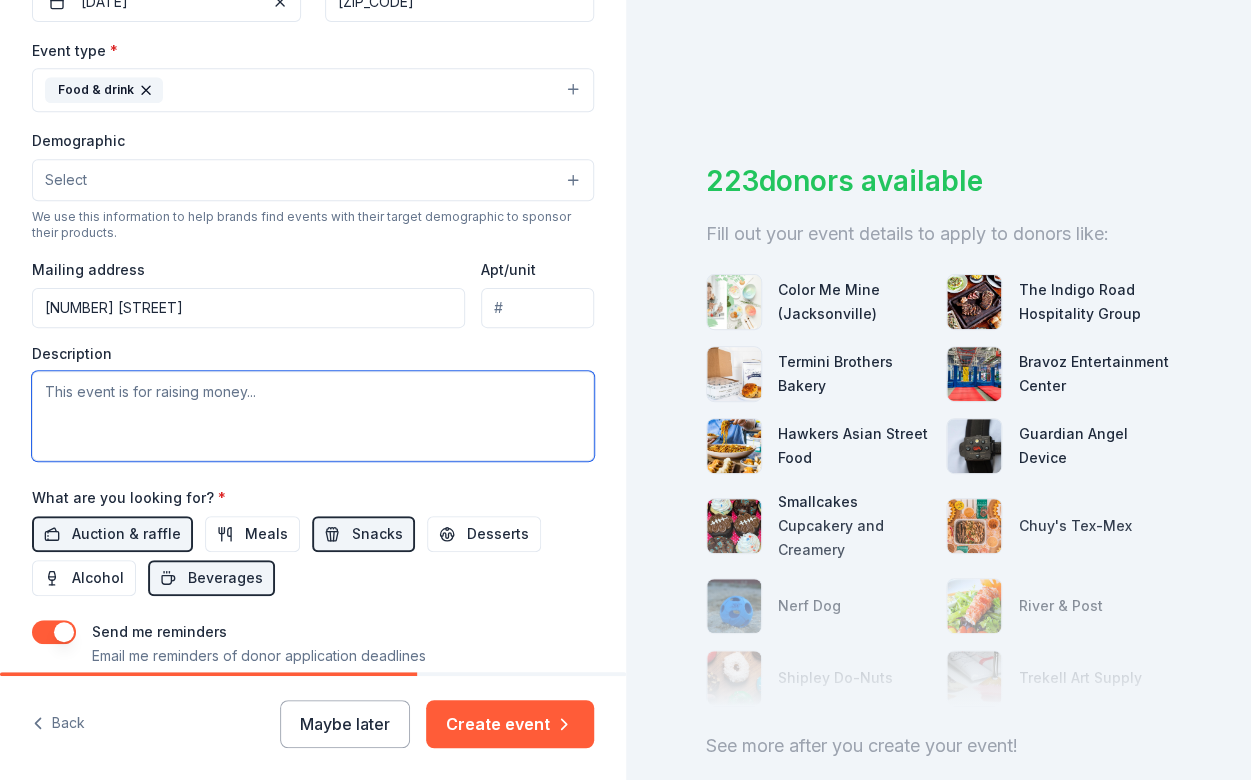 click at bounding box center (313, 416) 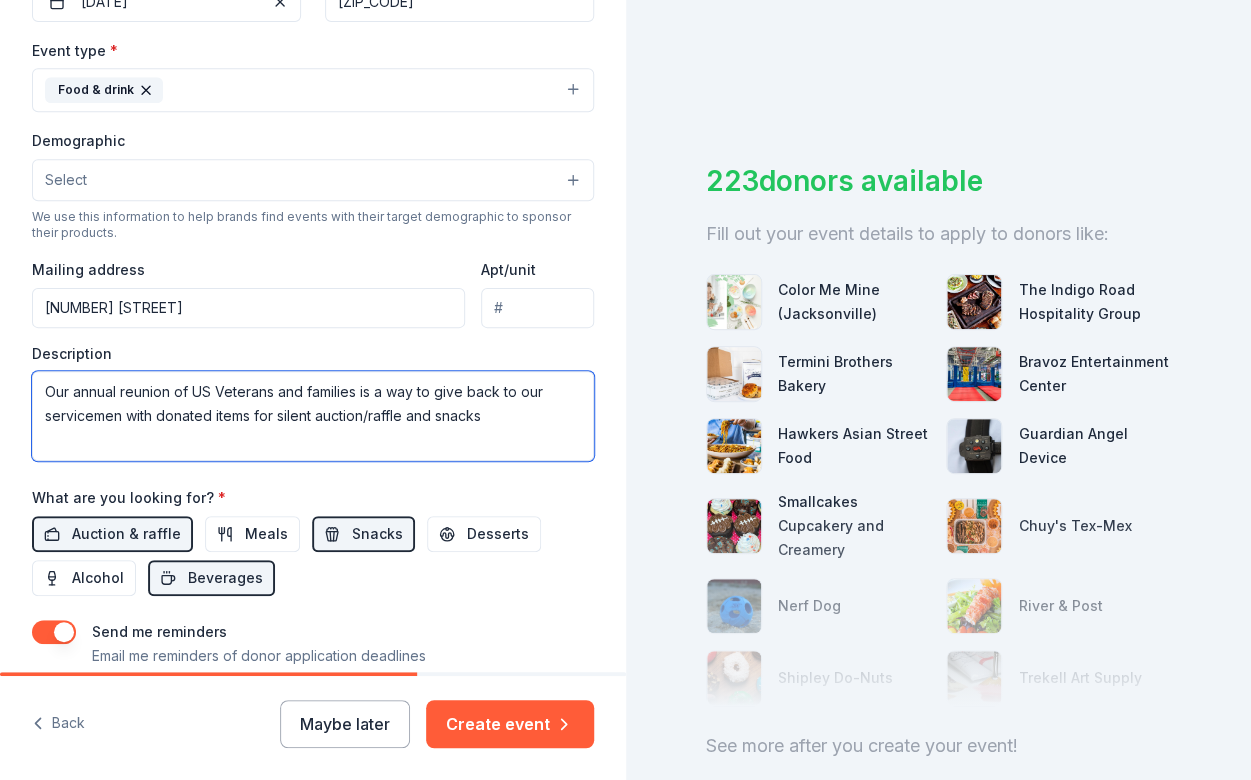 click on "Our annual reunion of US Veterans and families is a way to give back to our servicemen with donated items for silent auction/raffle and snacks" at bounding box center (313, 416) 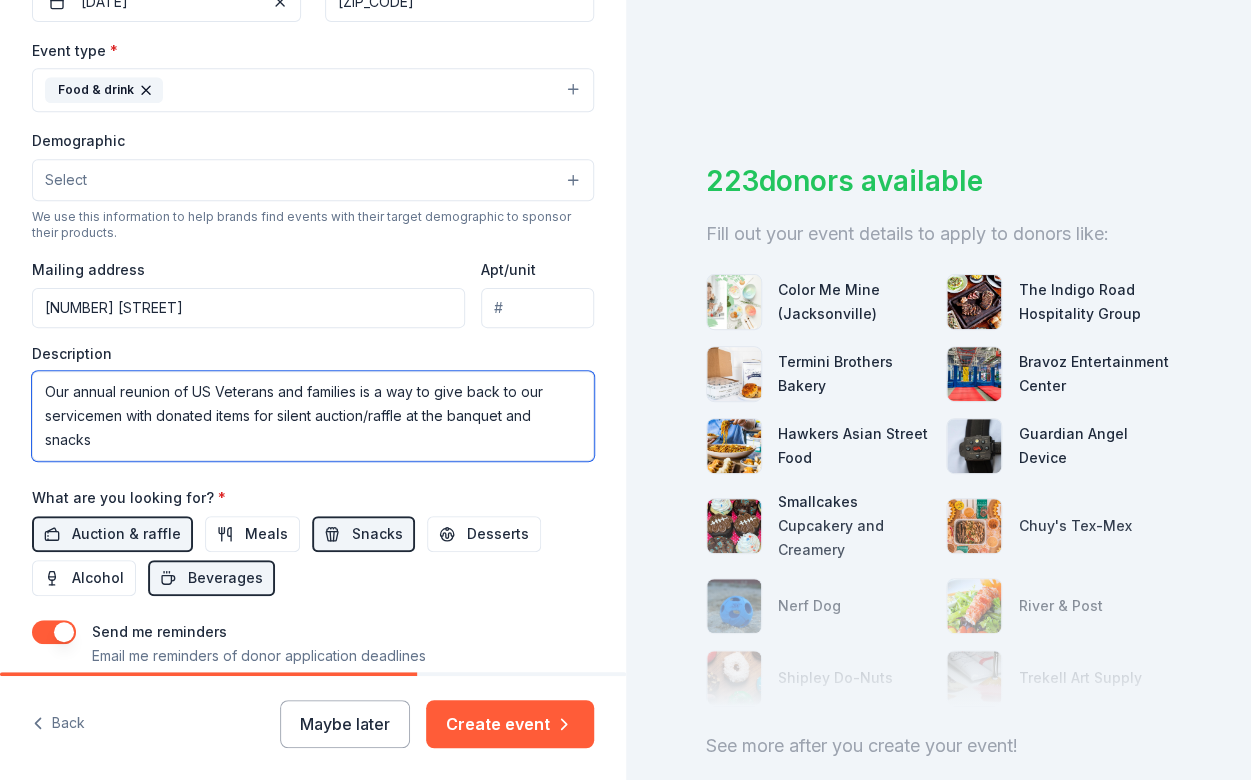 click on "Our annual reunion of US Veterans and families is a way to give back to our servicemen with donated items for silent auction/raffle at the banquet and snacks" at bounding box center (313, 416) 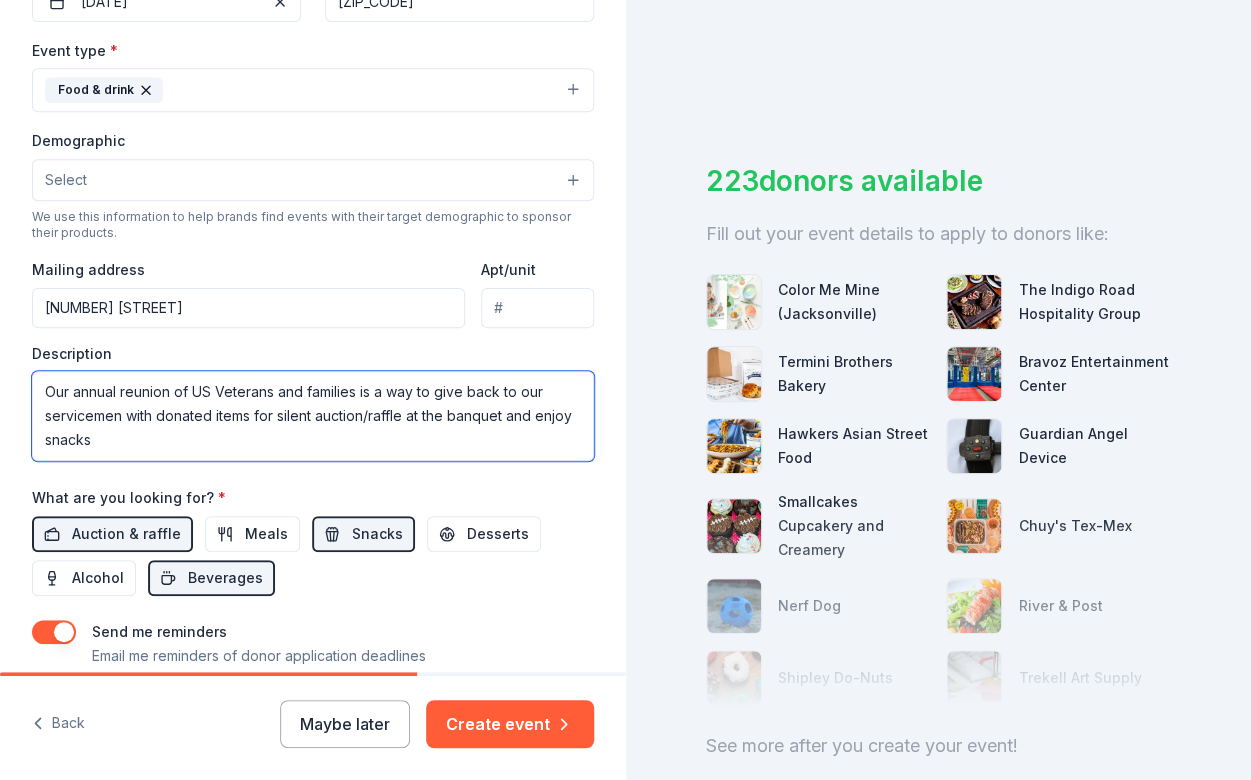 click on "Our annual reunion of US Veterans and families is a way to give back to our servicemen with donated items for silent auction/raffle at the banquet and enjoy snacks" at bounding box center [313, 416] 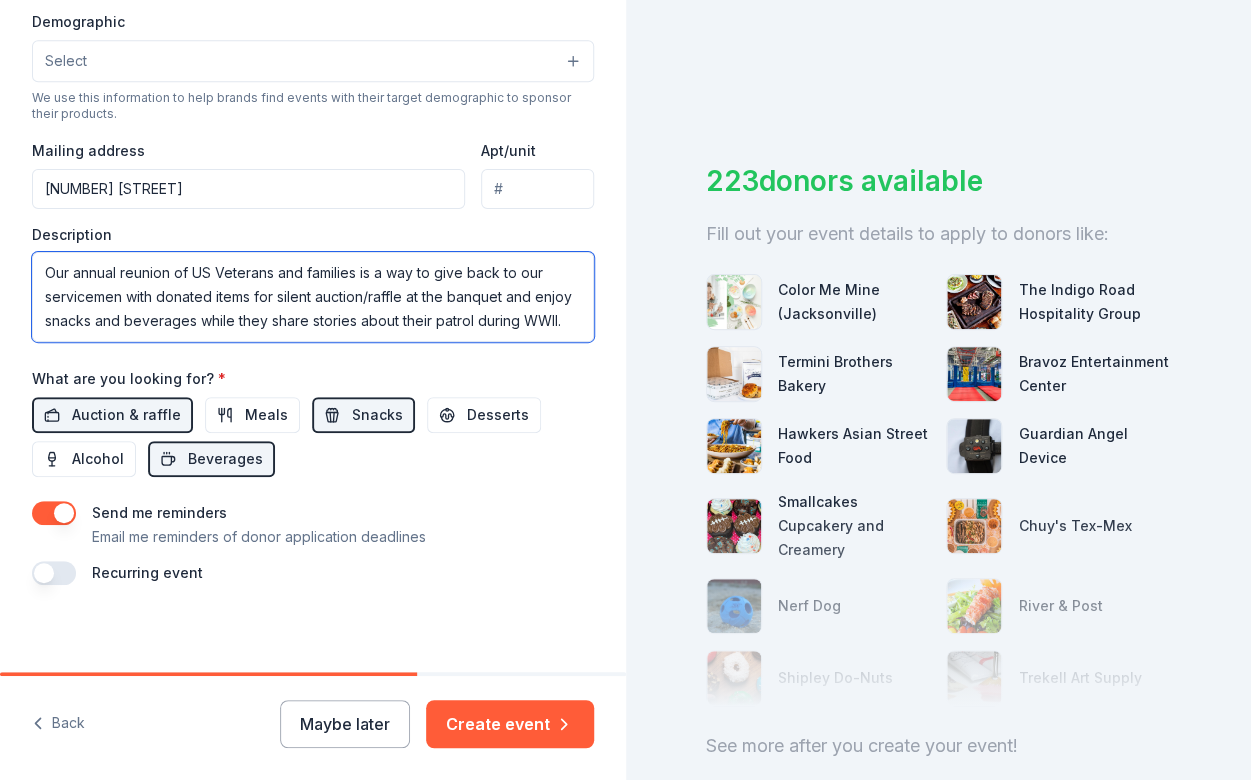 scroll, scrollTop: 659, scrollLeft: 0, axis: vertical 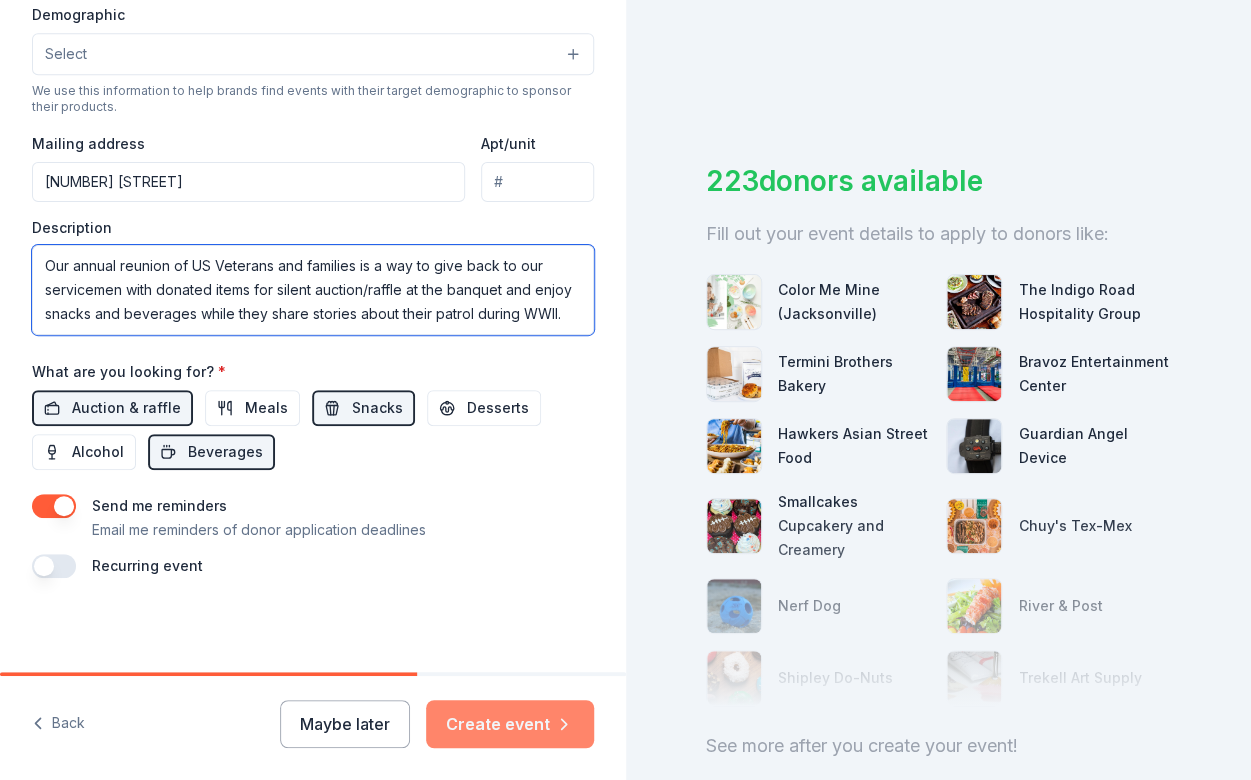 type on "Our annual reunion of US Veterans and families is a way to give back to our servicemen with donated items for silent auction/raffle at the banquet and enjoy snacks and beverages while they share stories about their patrol during WWII." 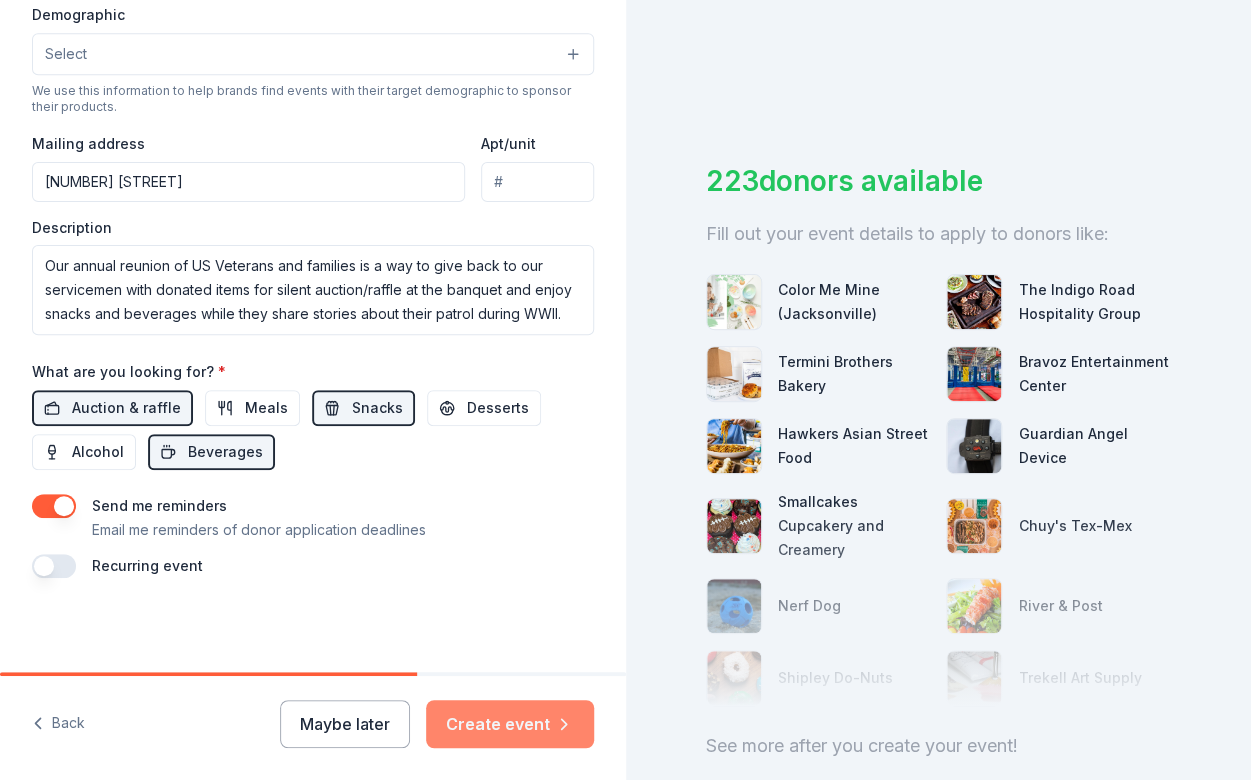 click on "Create event" at bounding box center [510, 724] 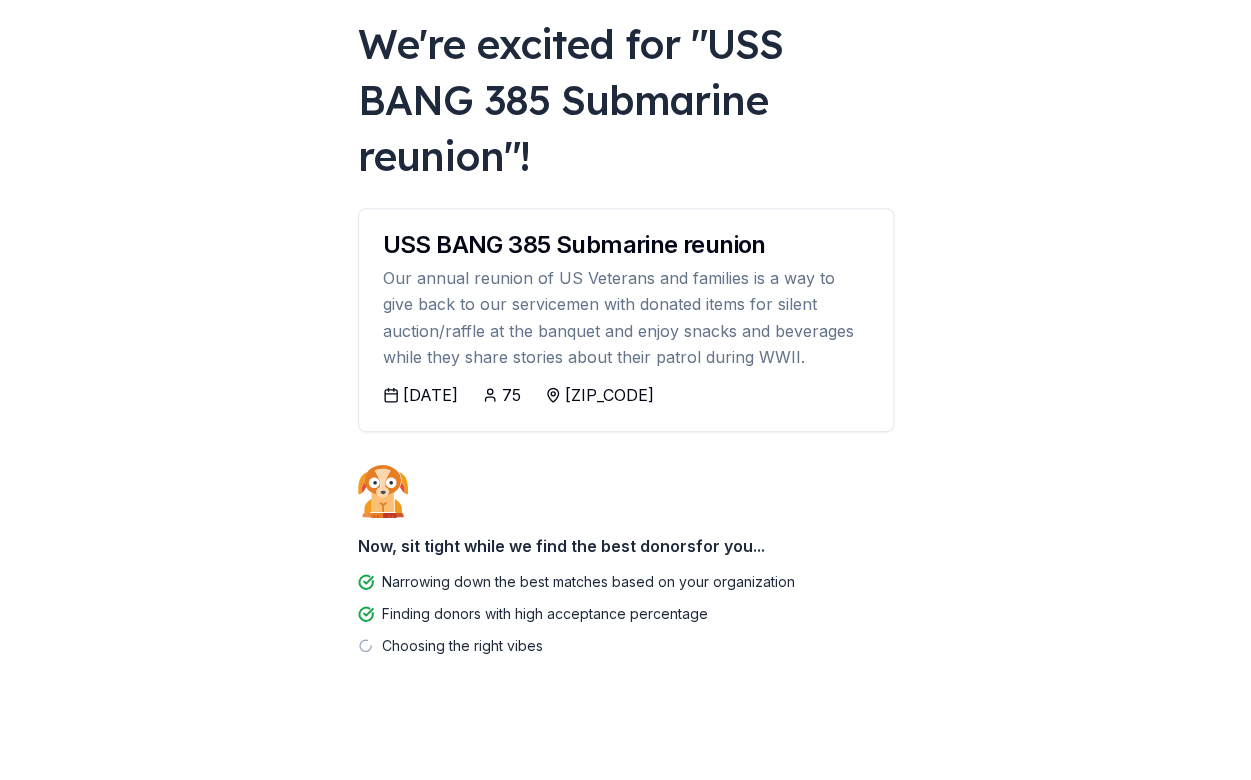 scroll, scrollTop: 121, scrollLeft: 0, axis: vertical 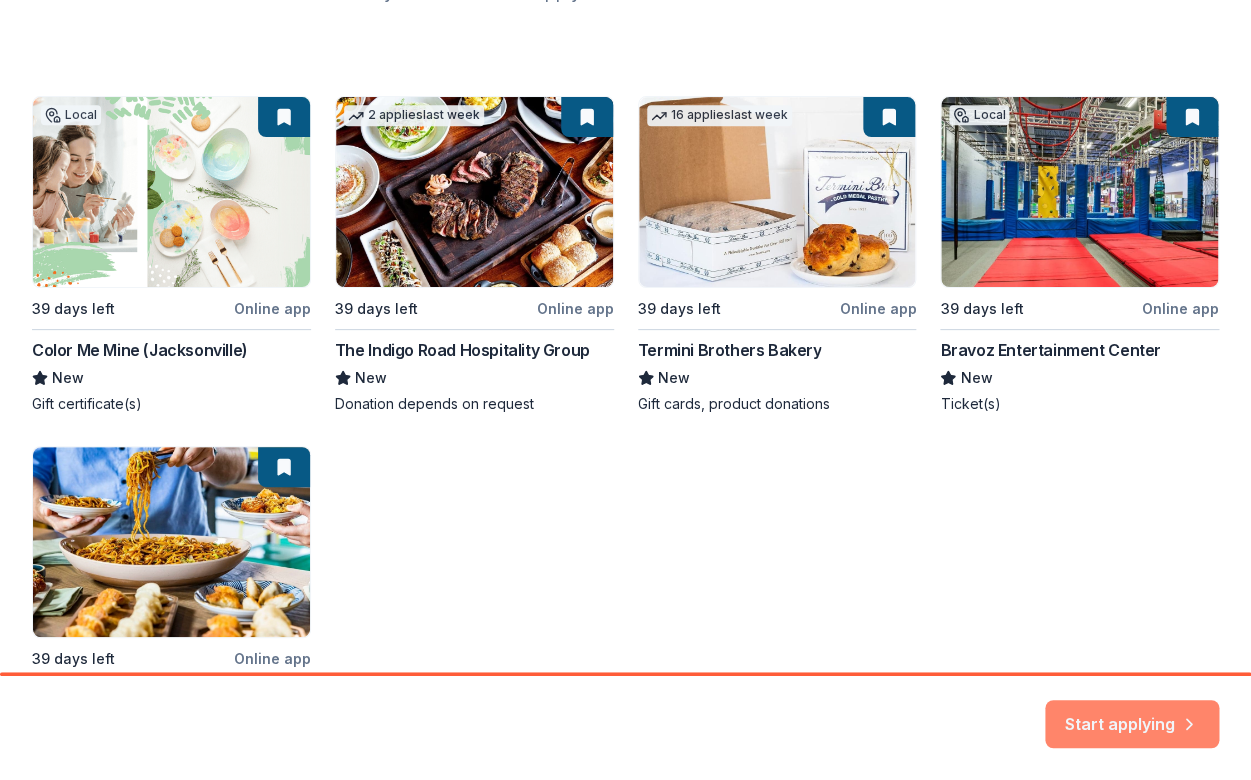 click on "Start applying" at bounding box center [1132, 712] 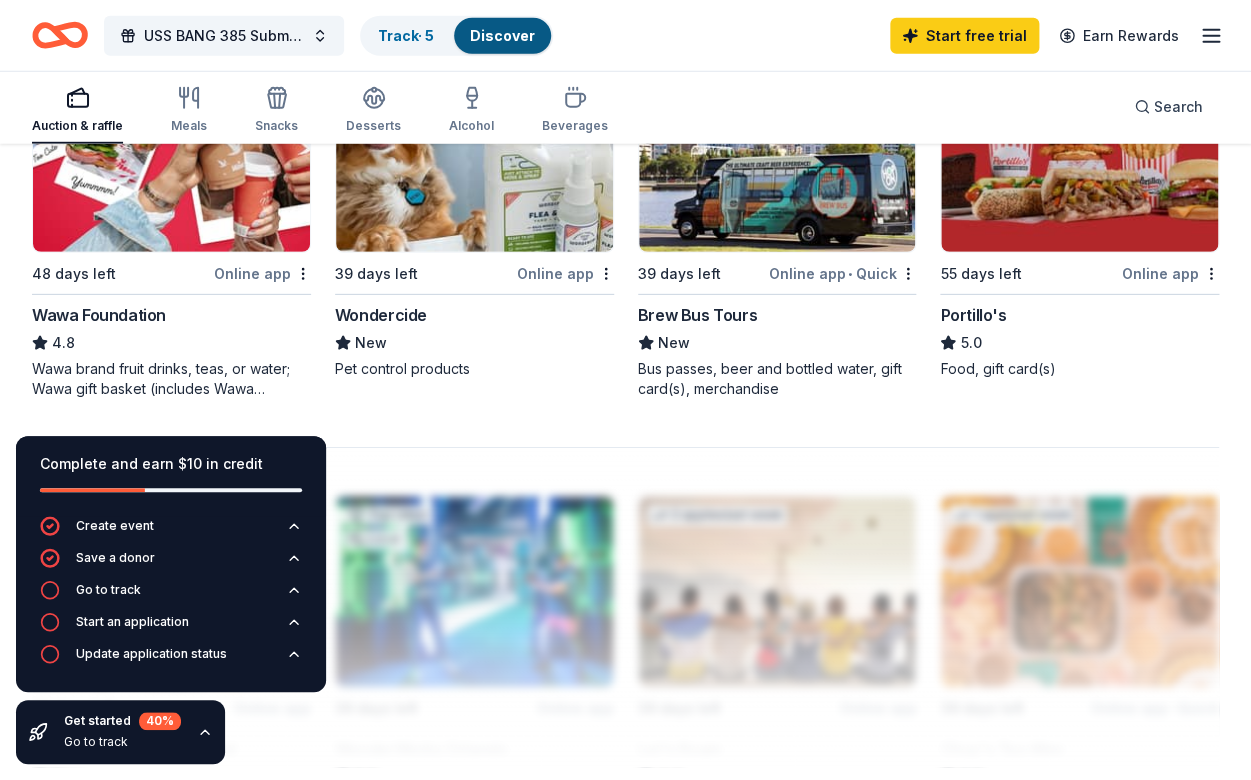 scroll, scrollTop: 1829, scrollLeft: 0, axis: vertical 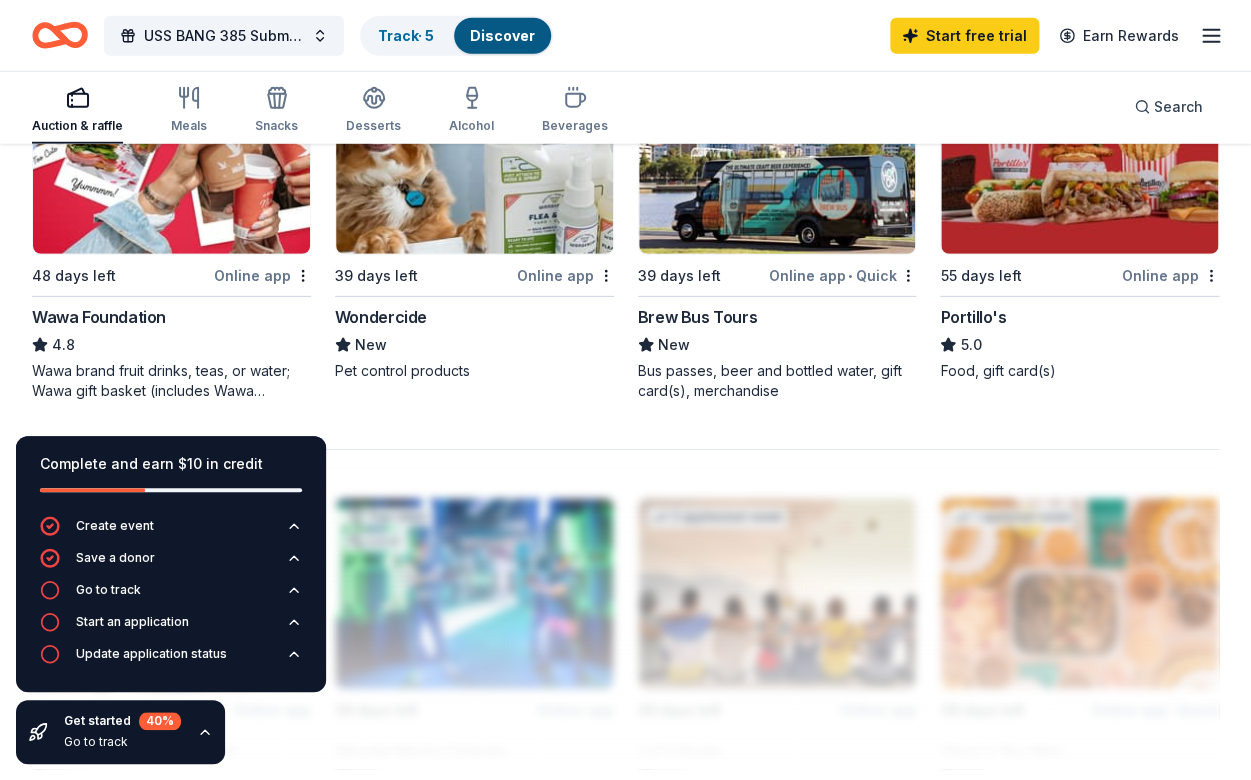 click on "Online app" at bounding box center [262, 275] 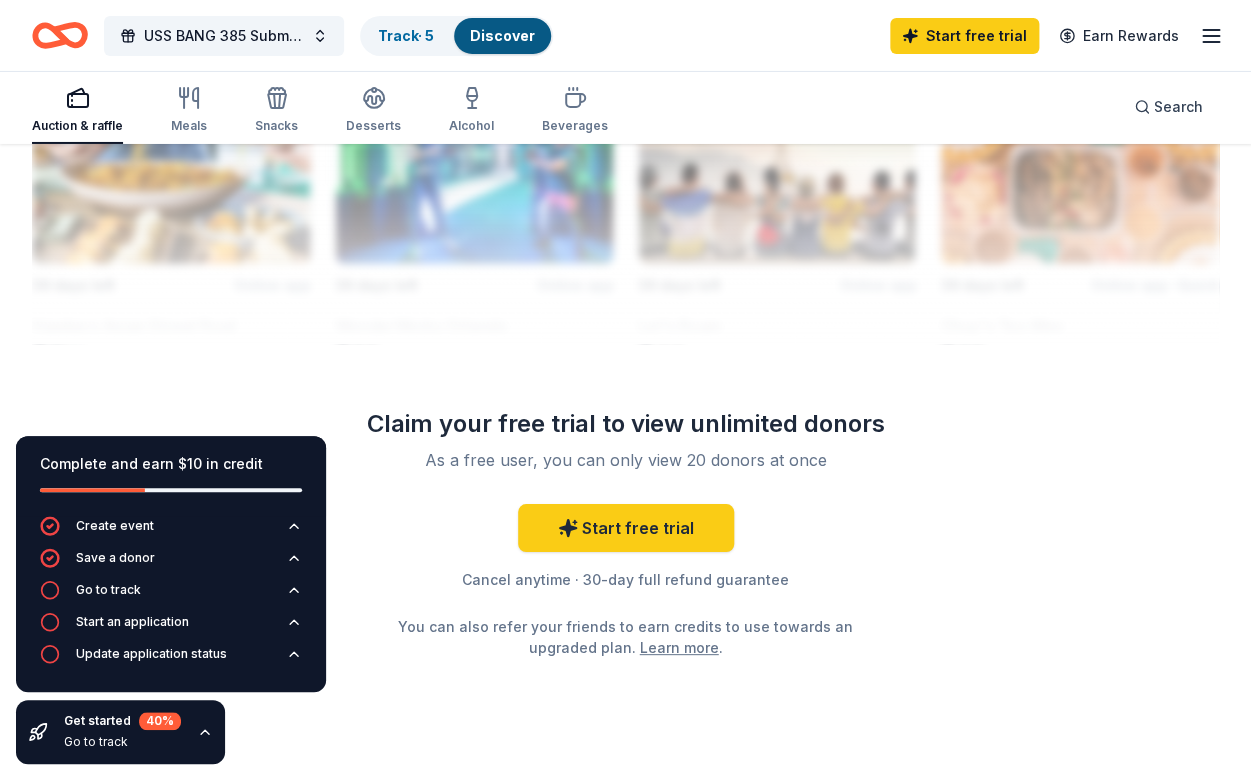 scroll, scrollTop: 2255, scrollLeft: 0, axis: vertical 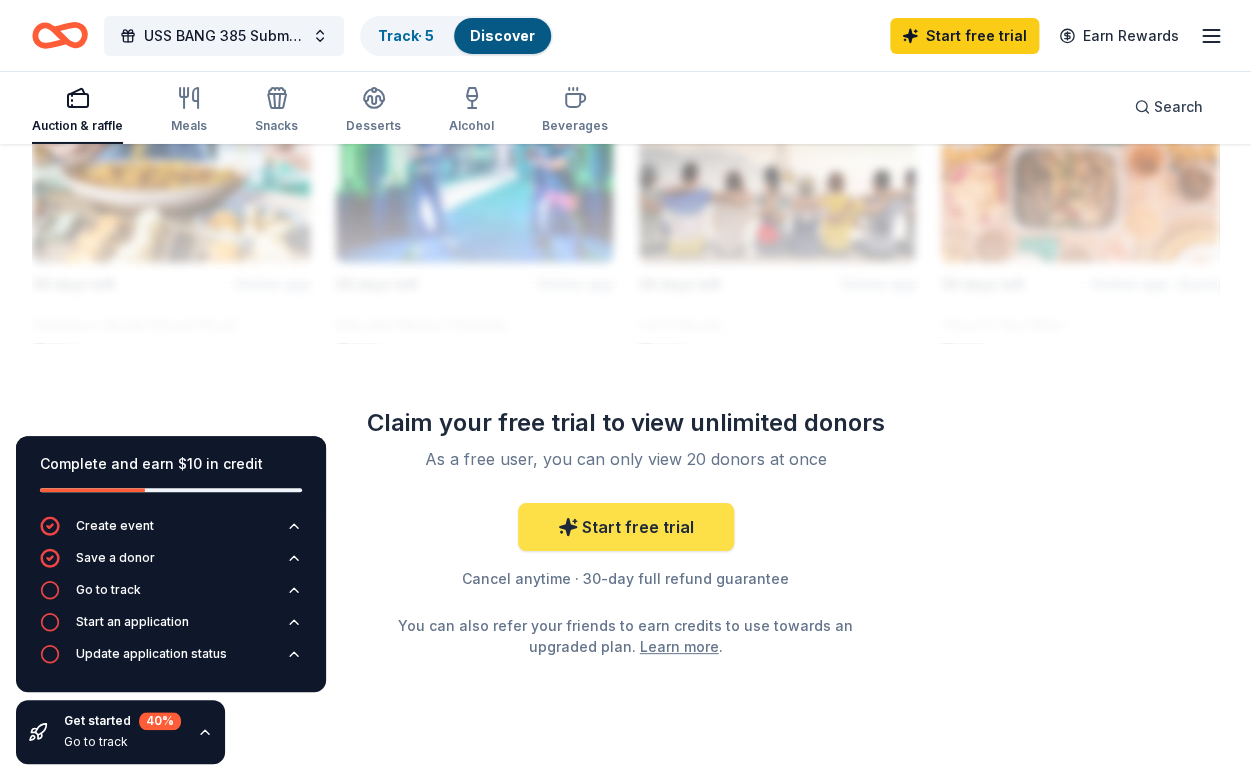 click on "Start free  trial" at bounding box center [626, 527] 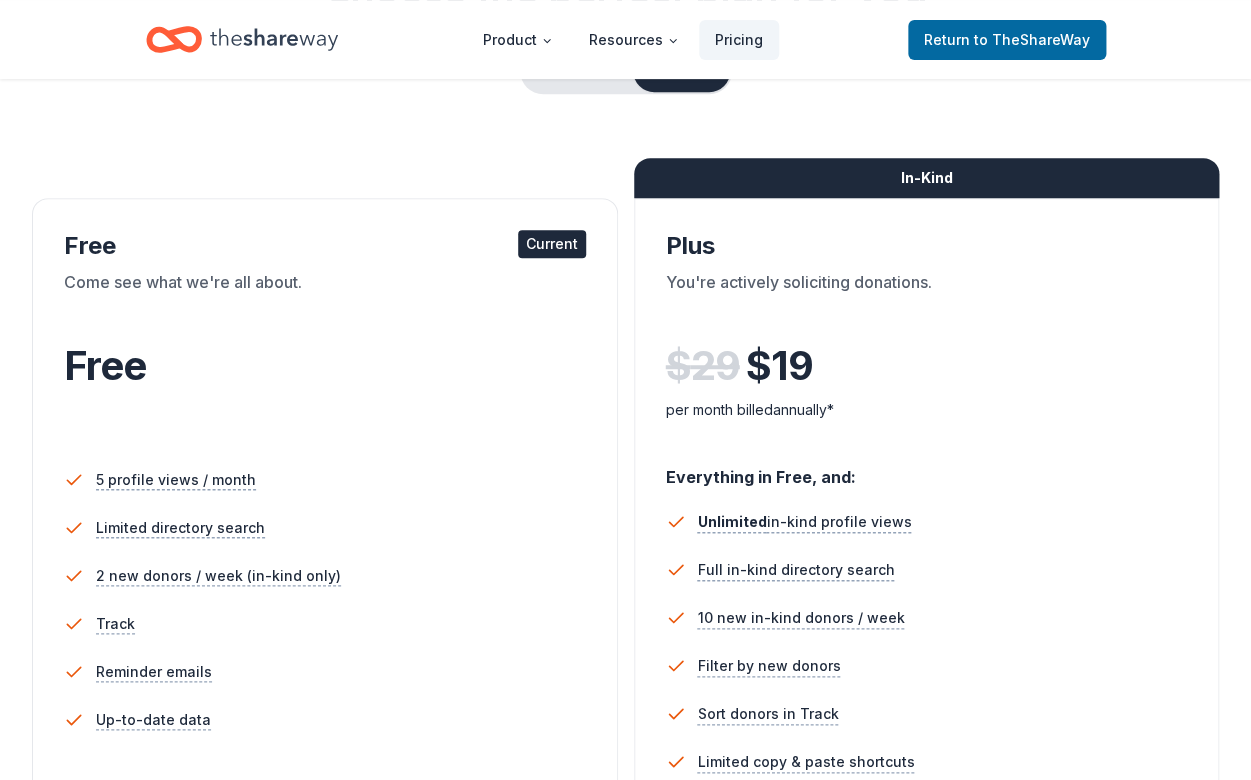 scroll, scrollTop: 230, scrollLeft: 0, axis: vertical 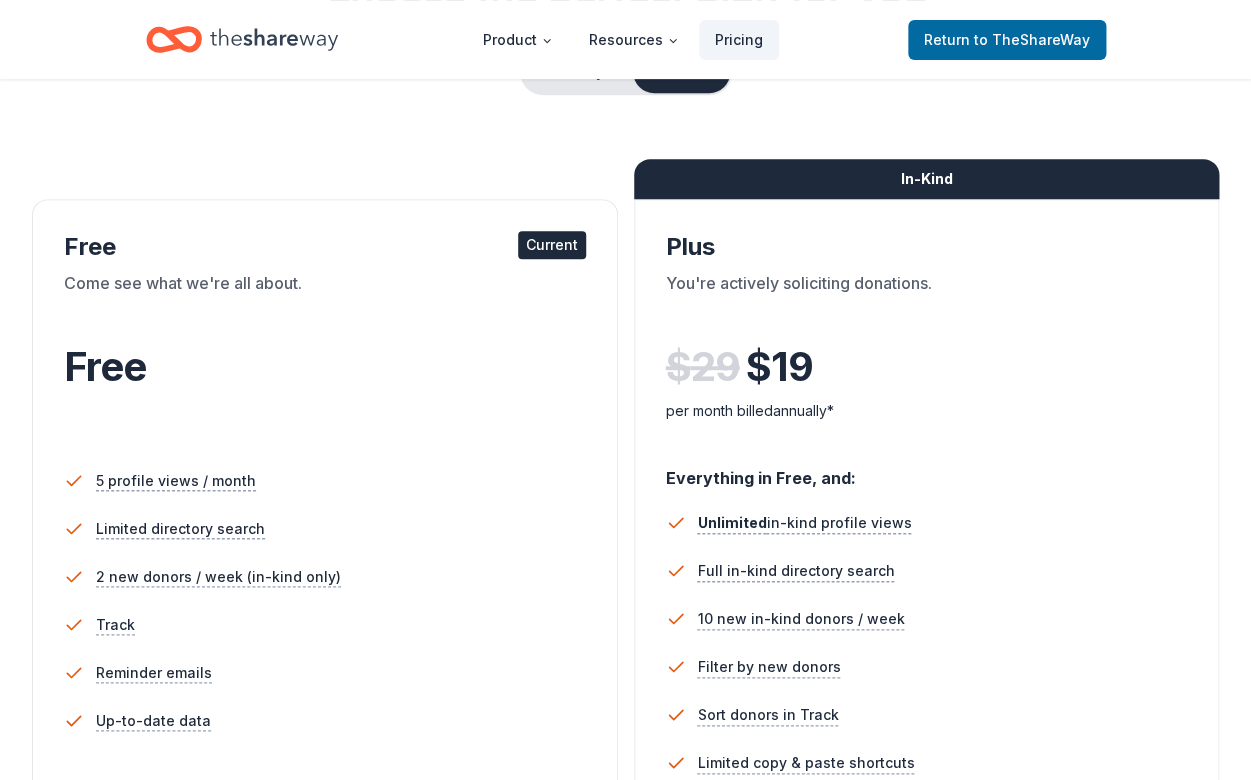 click on "Current" at bounding box center (552, 245) 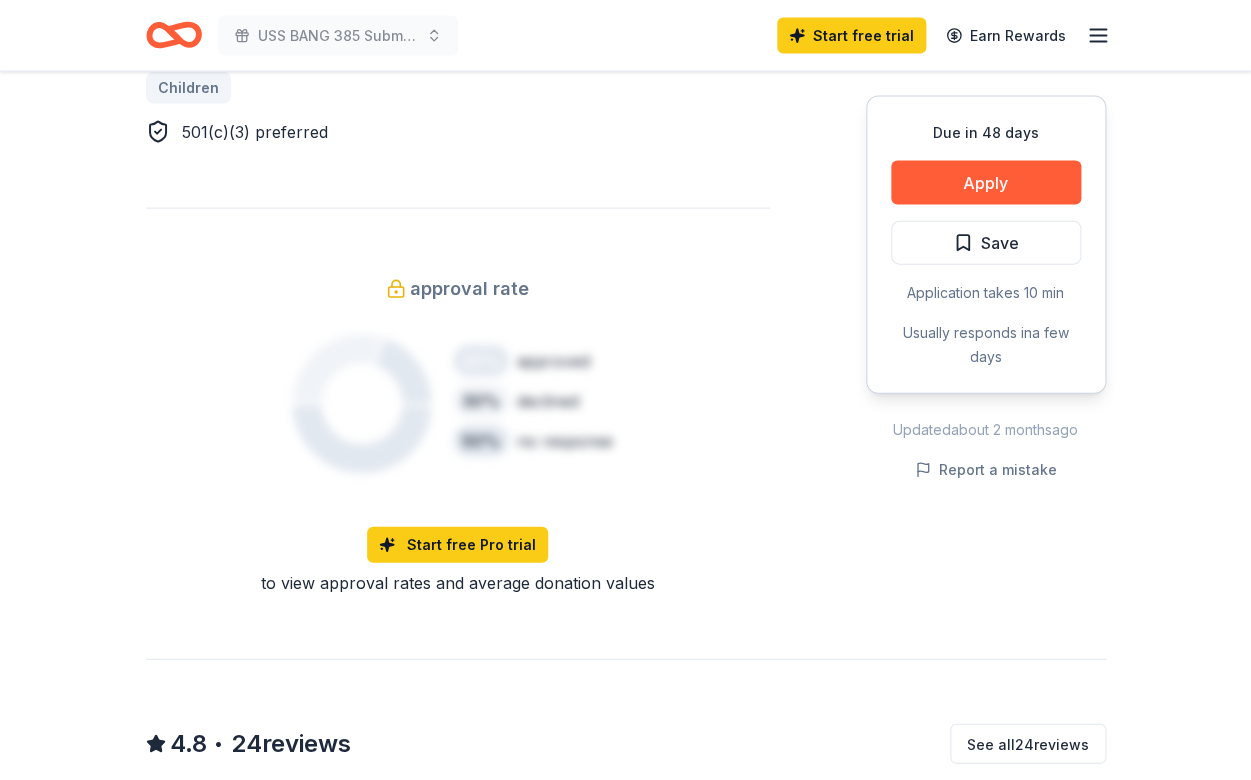 scroll, scrollTop: 1363, scrollLeft: 0, axis: vertical 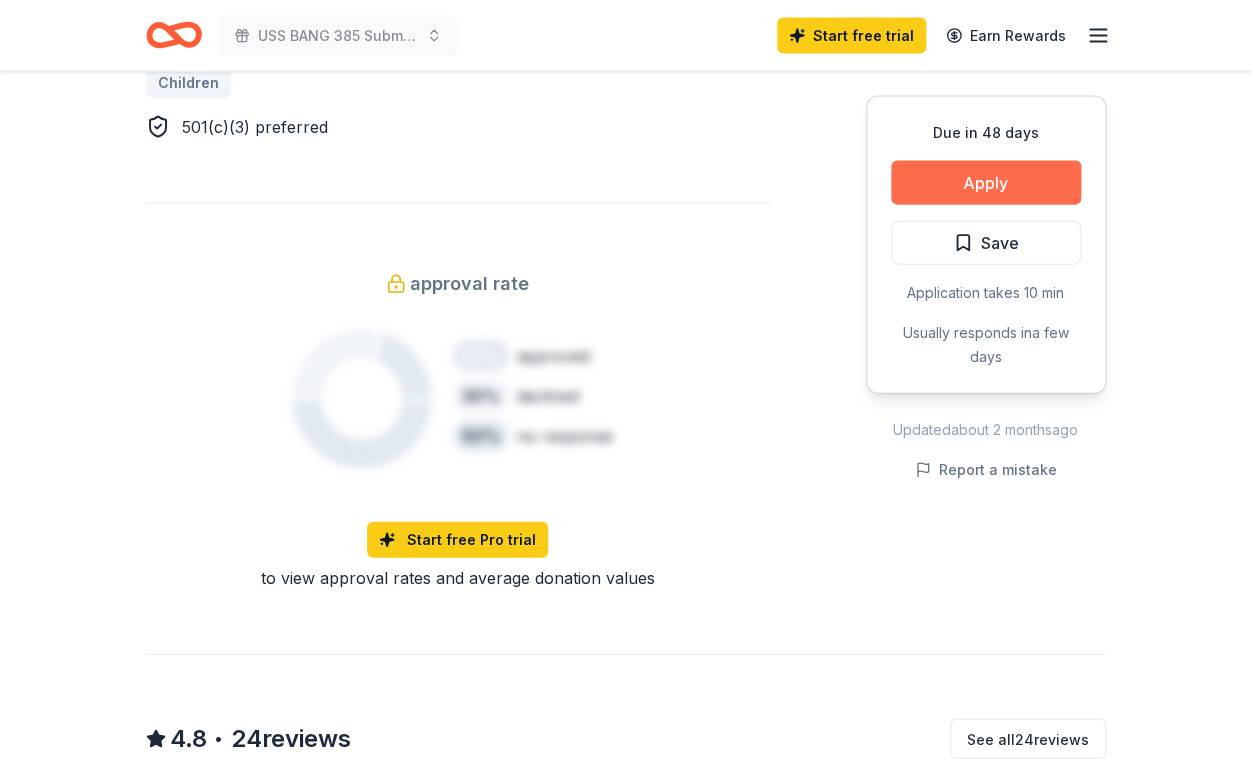 click on "Apply" at bounding box center (986, 183) 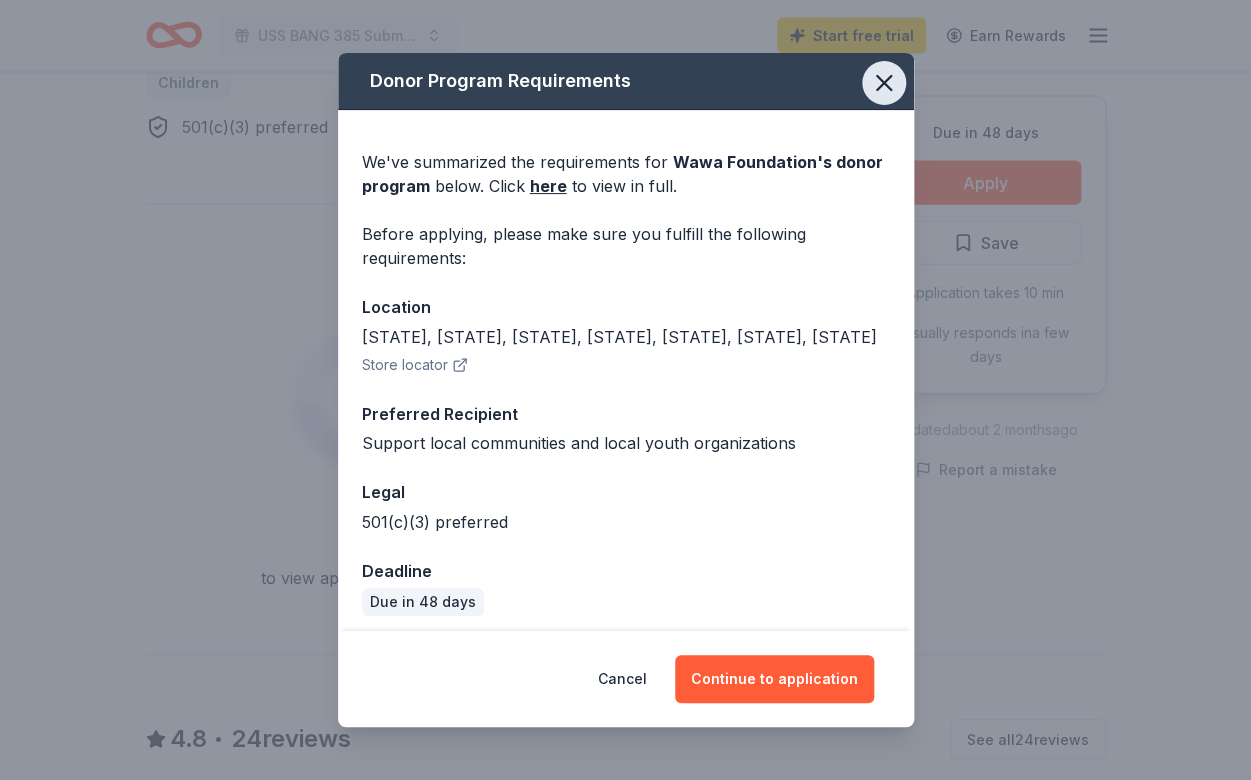 click 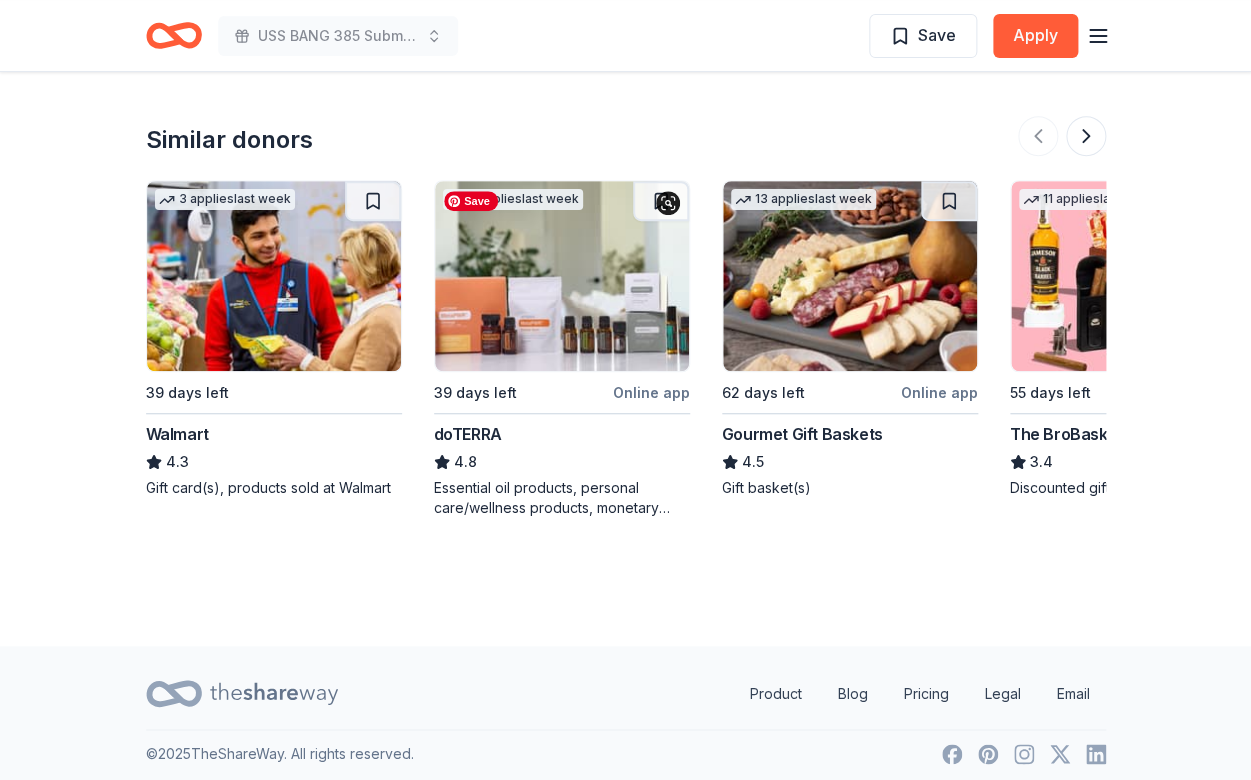 scroll, scrollTop: 2741, scrollLeft: 0, axis: vertical 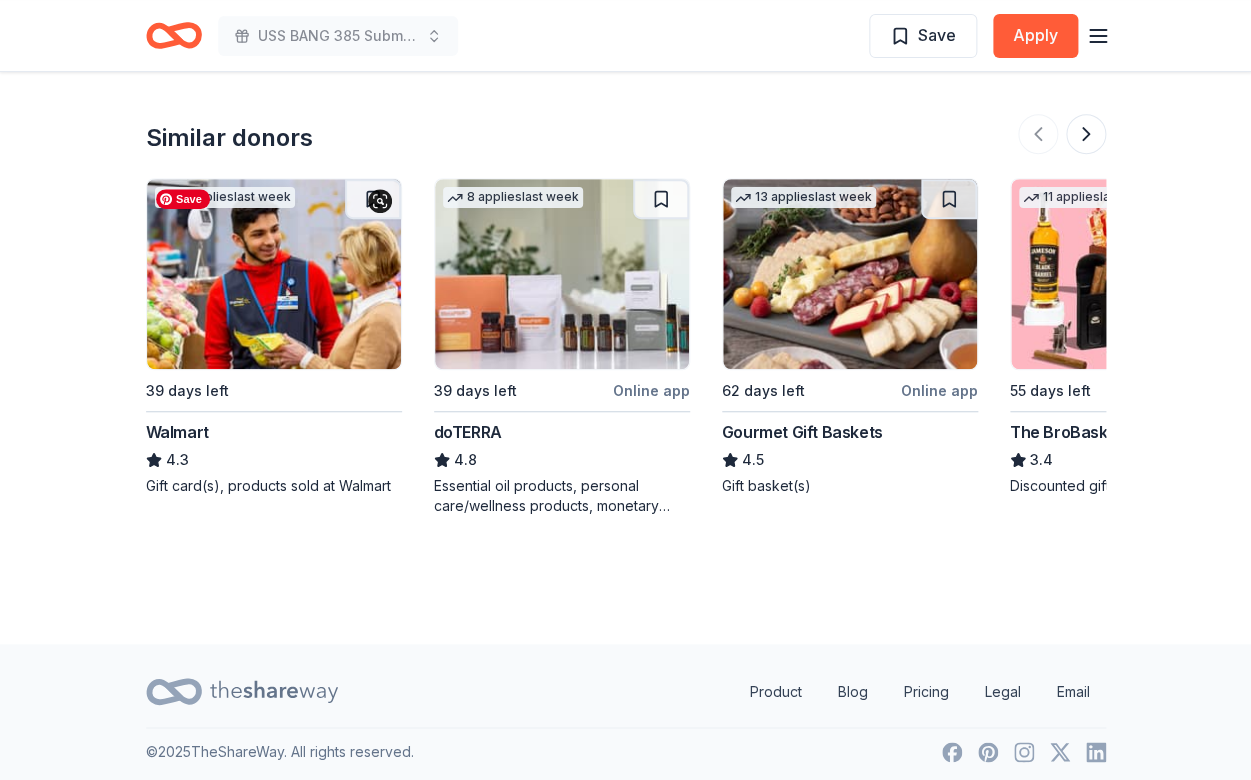 click at bounding box center [274, 274] 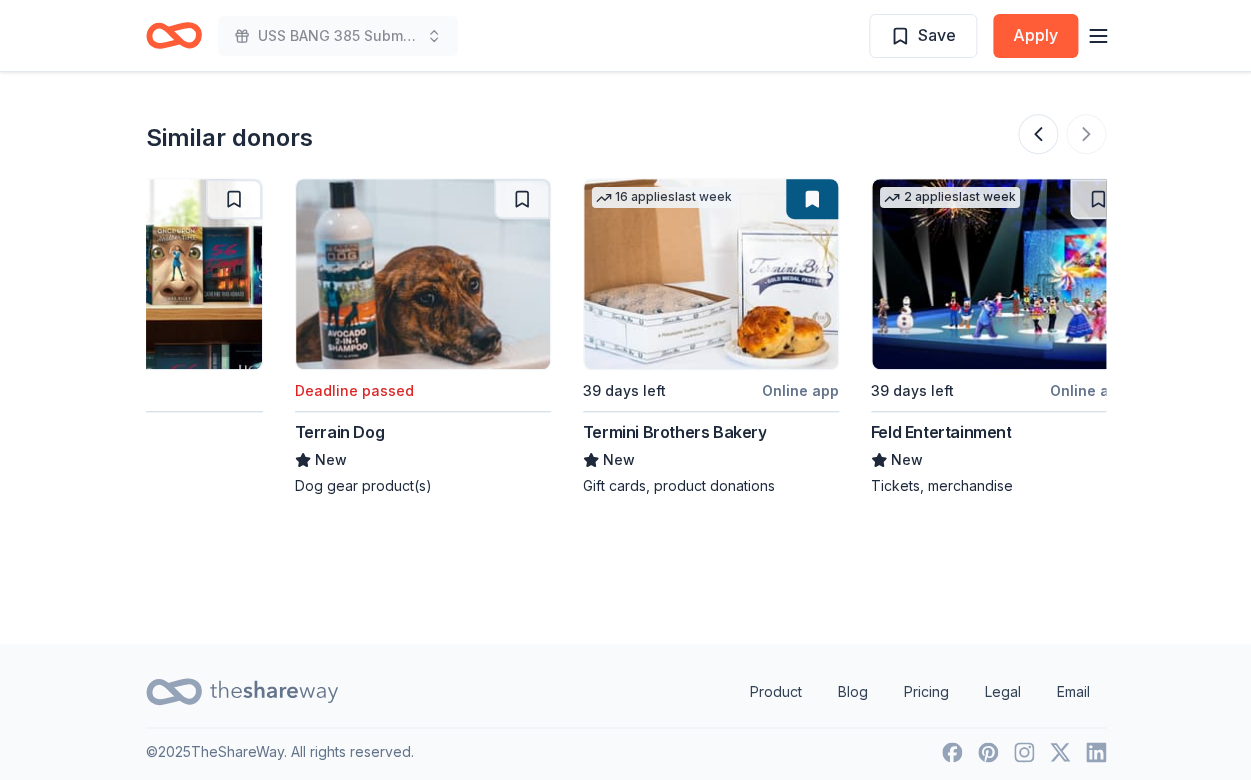 scroll, scrollTop: 0, scrollLeft: 1888, axis: horizontal 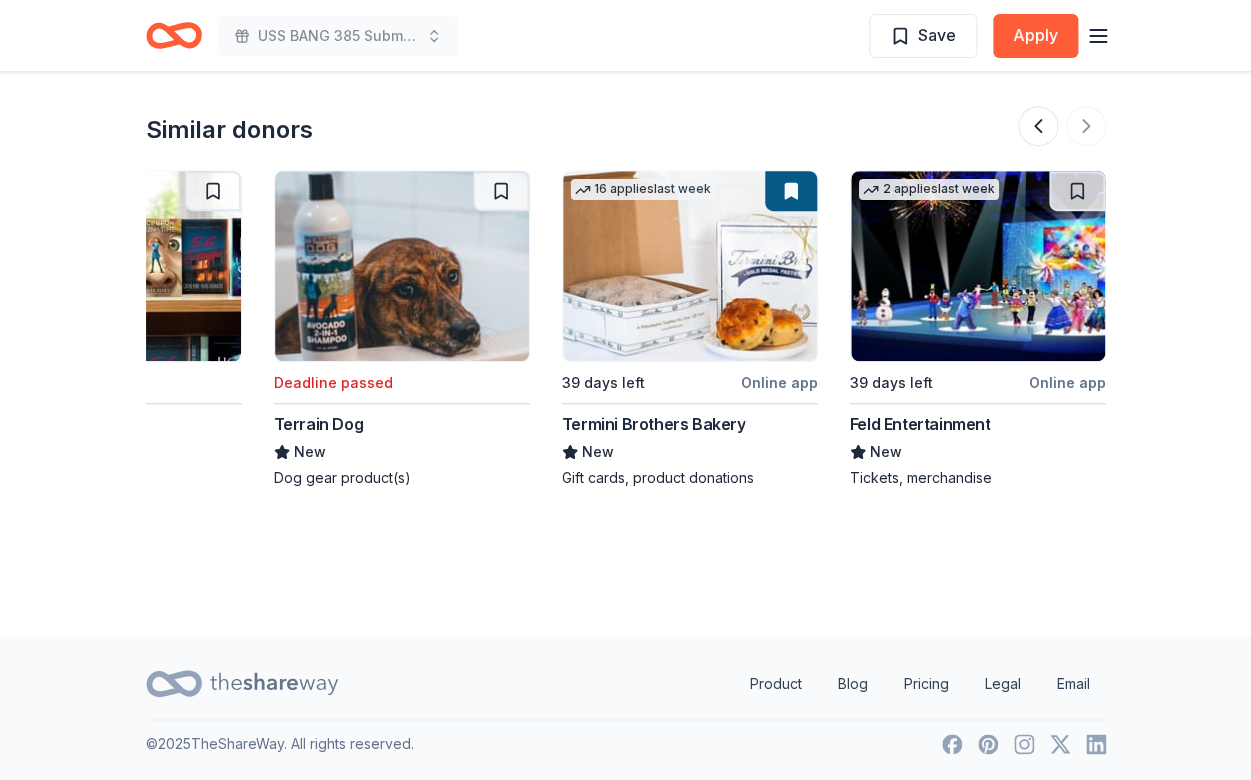 click at bounding box center [1062, 126] 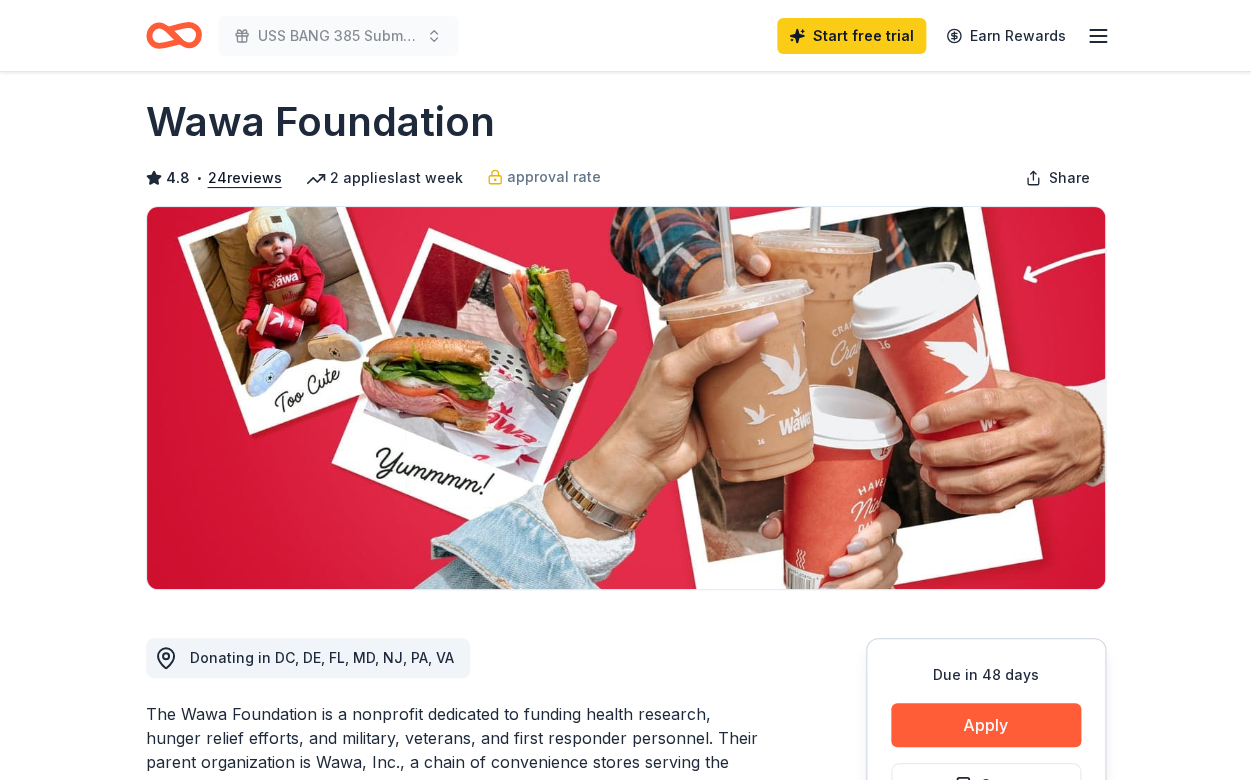 scroll, scrollTop: 0, scrollLeft: 0, axis: both 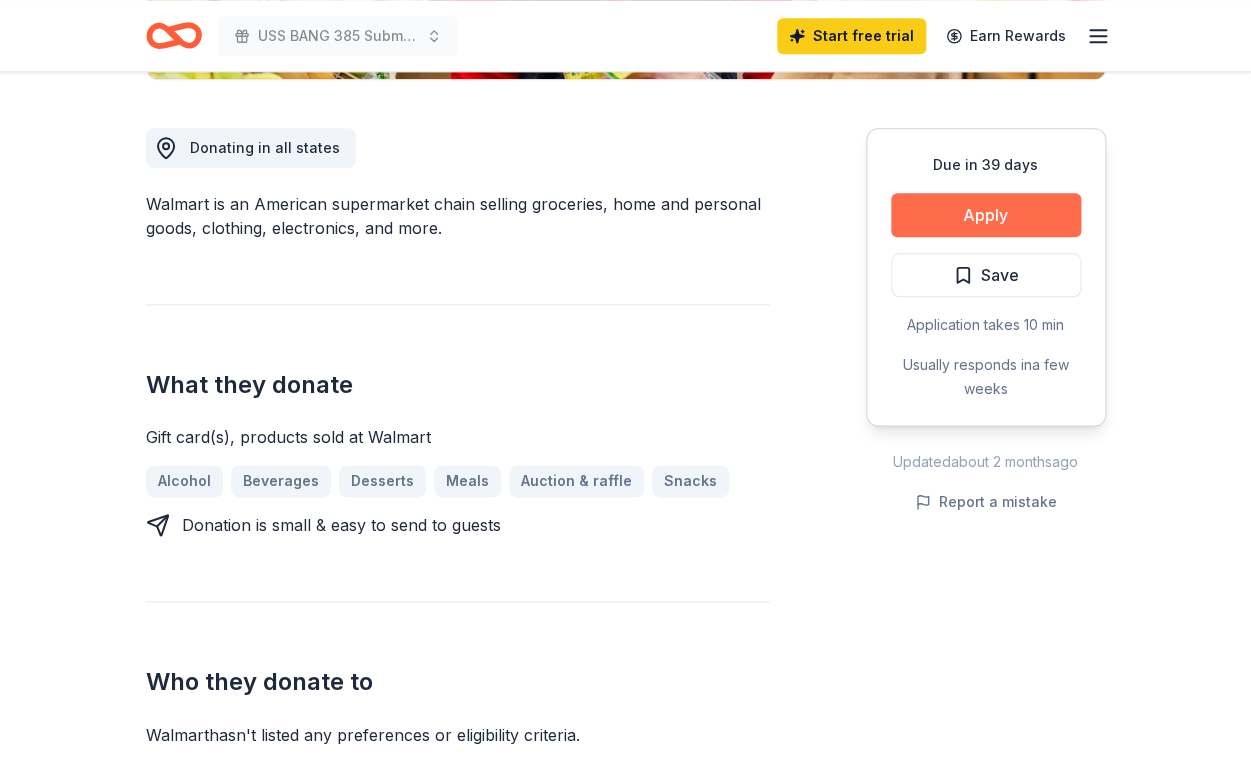click on "Apply" at bounding box center (986, 215) 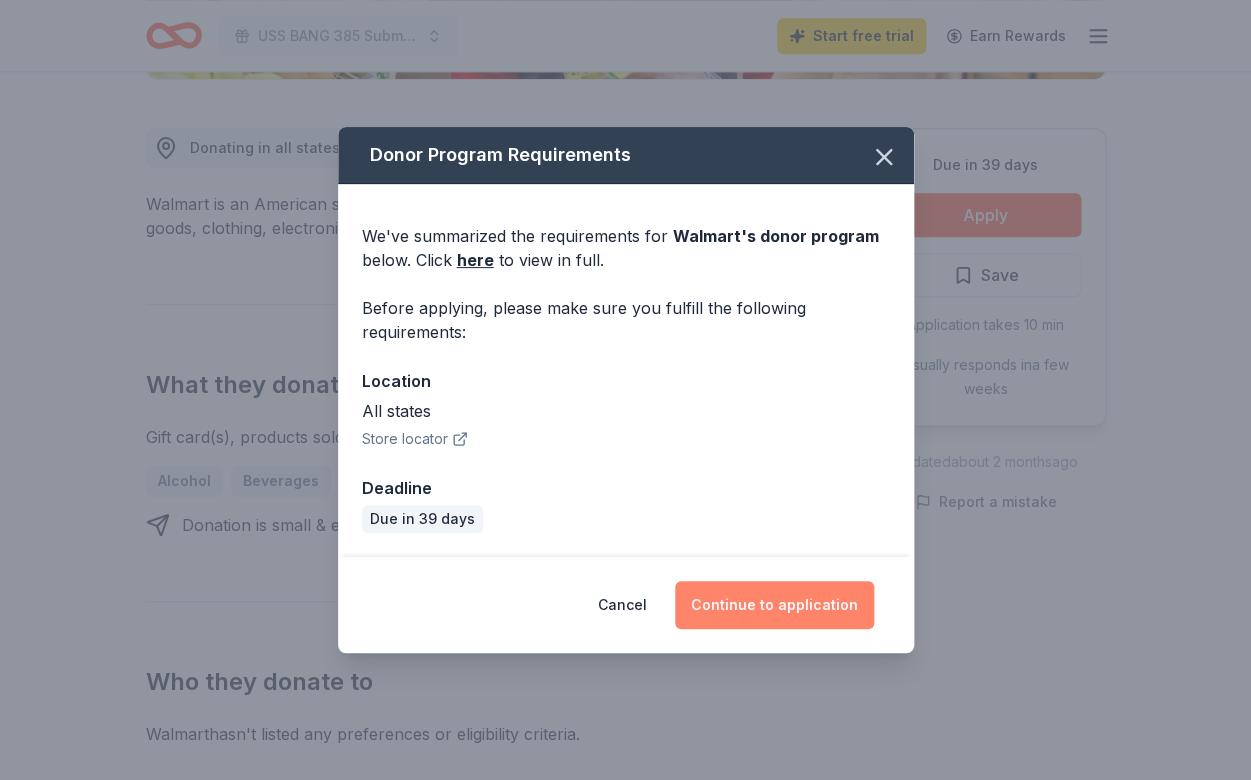 click on "Continue to application" at bounding box center (774, 605) 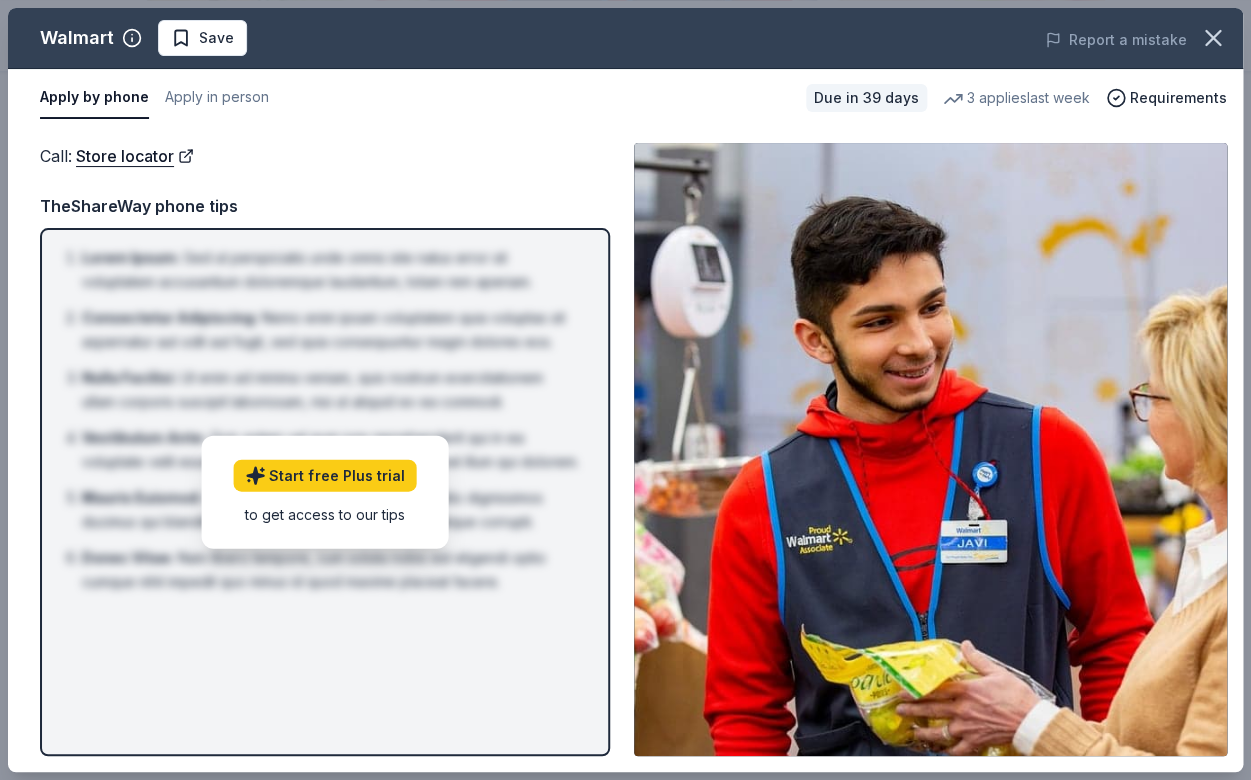 click on "TheShareWay phone tips" at bounding box center [325, 206] 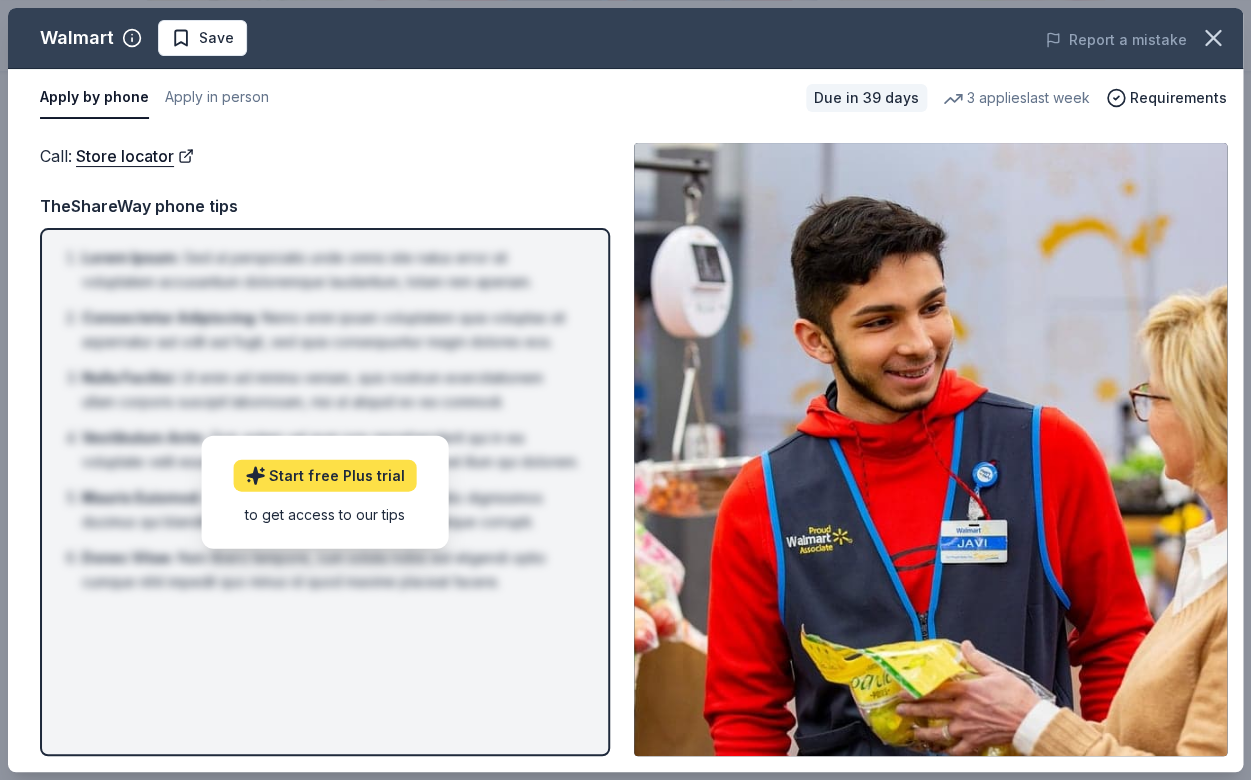 click on "Start free Plus trial" at bounding box center (324, 475) 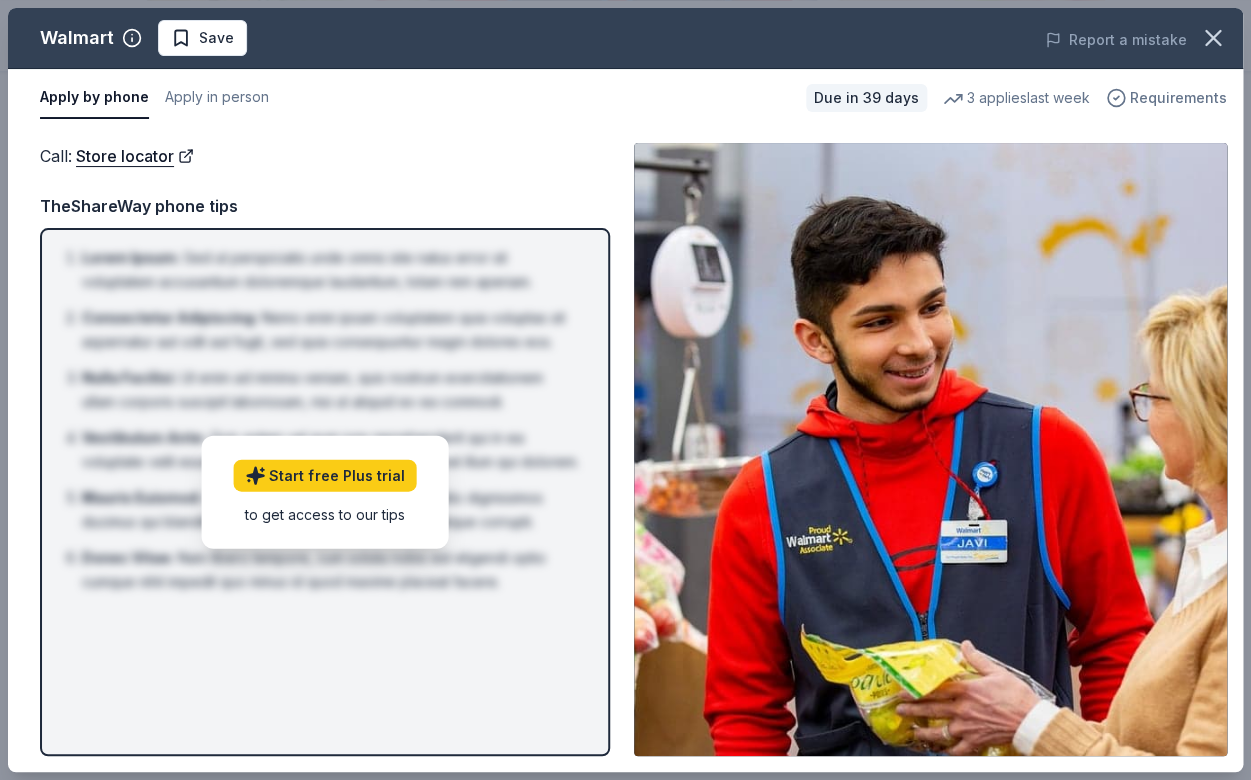 click on "Requirements" at bounding box center (1178, 98) 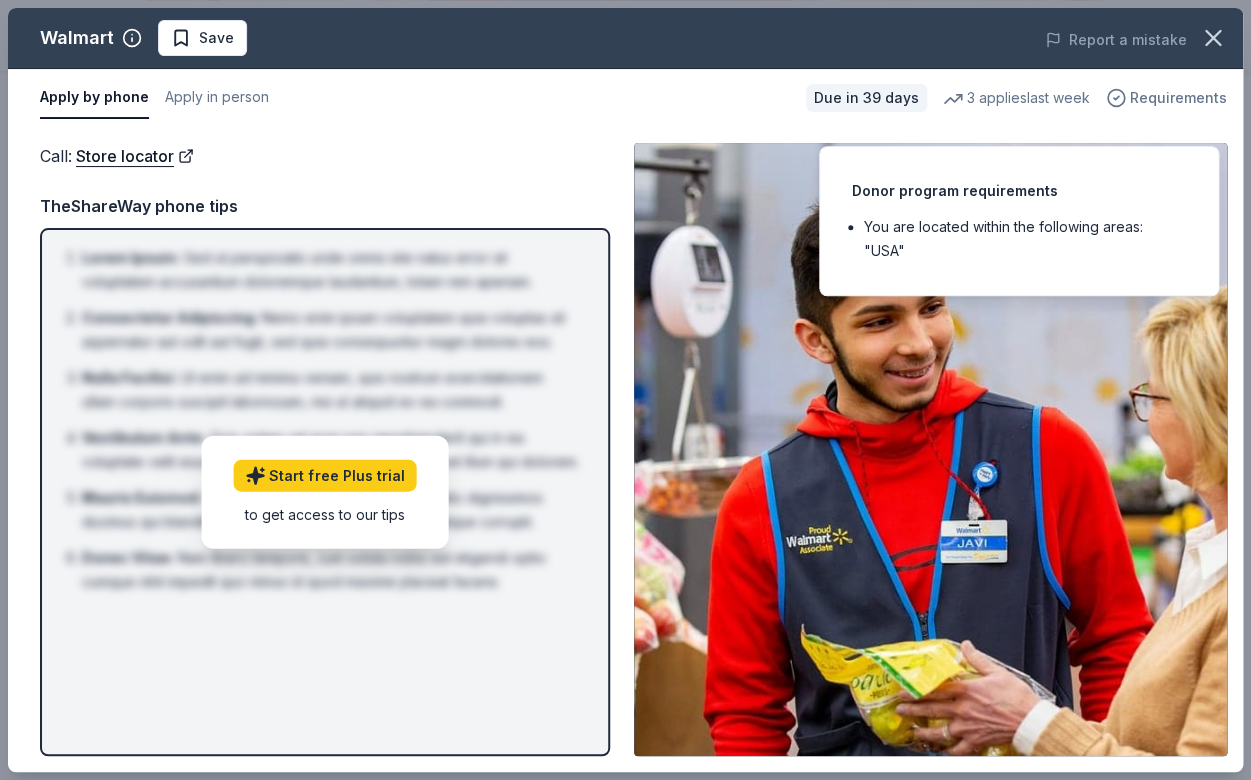 click on "Requirements" at bounding box center (1178, 98) 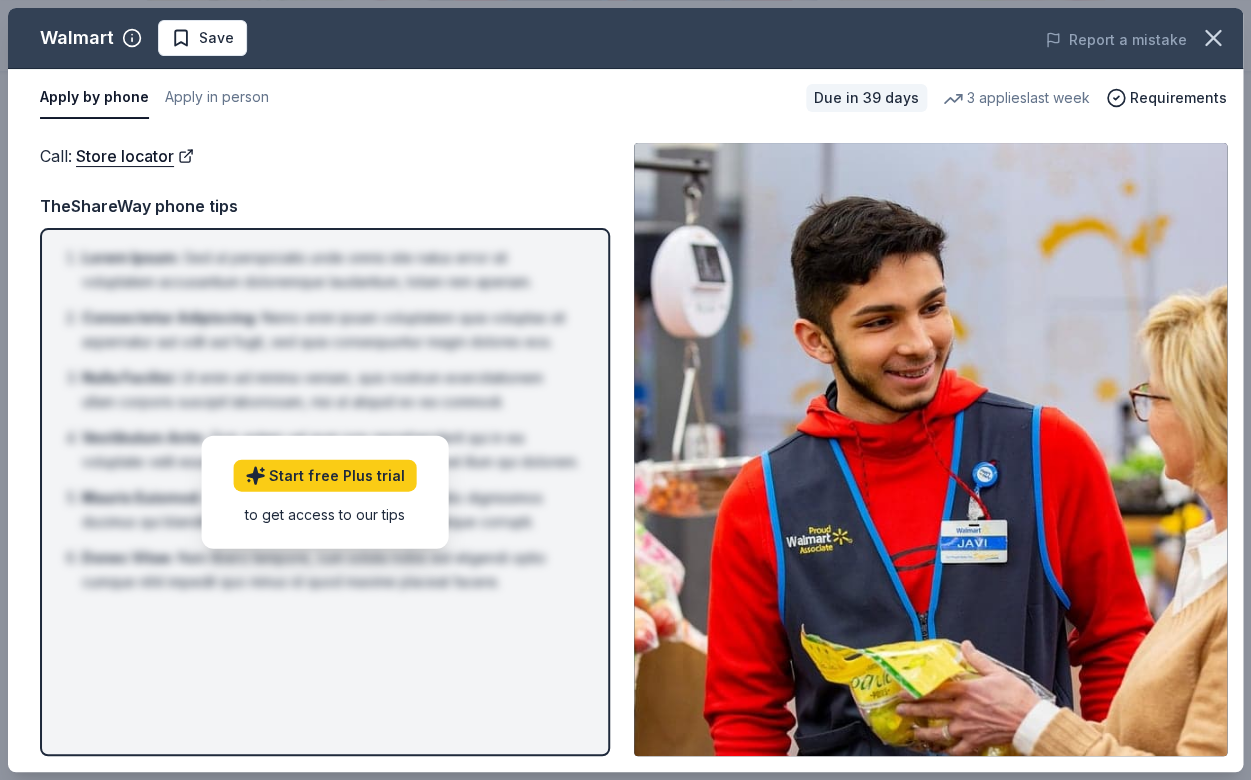 click on "3   applies  last week" at bounding box center (1016, 98) 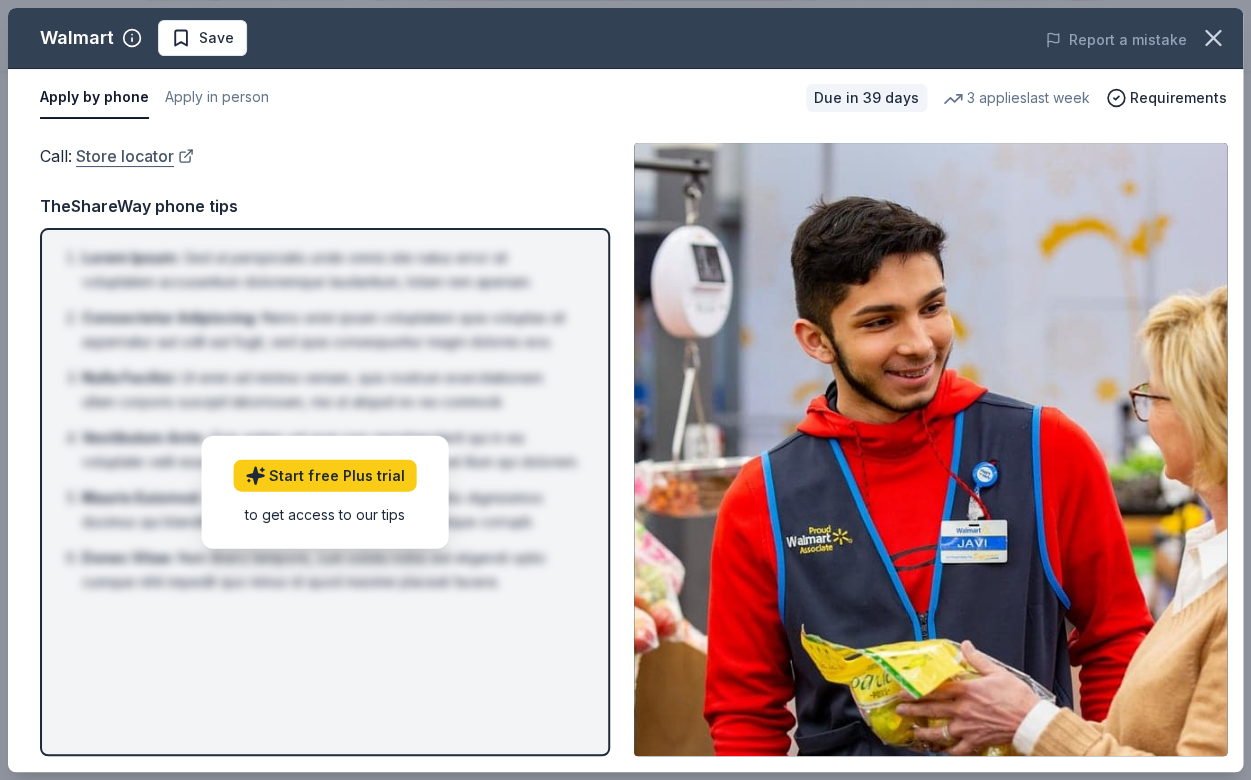 click on "Store locator" at bounding box center (135, 156) 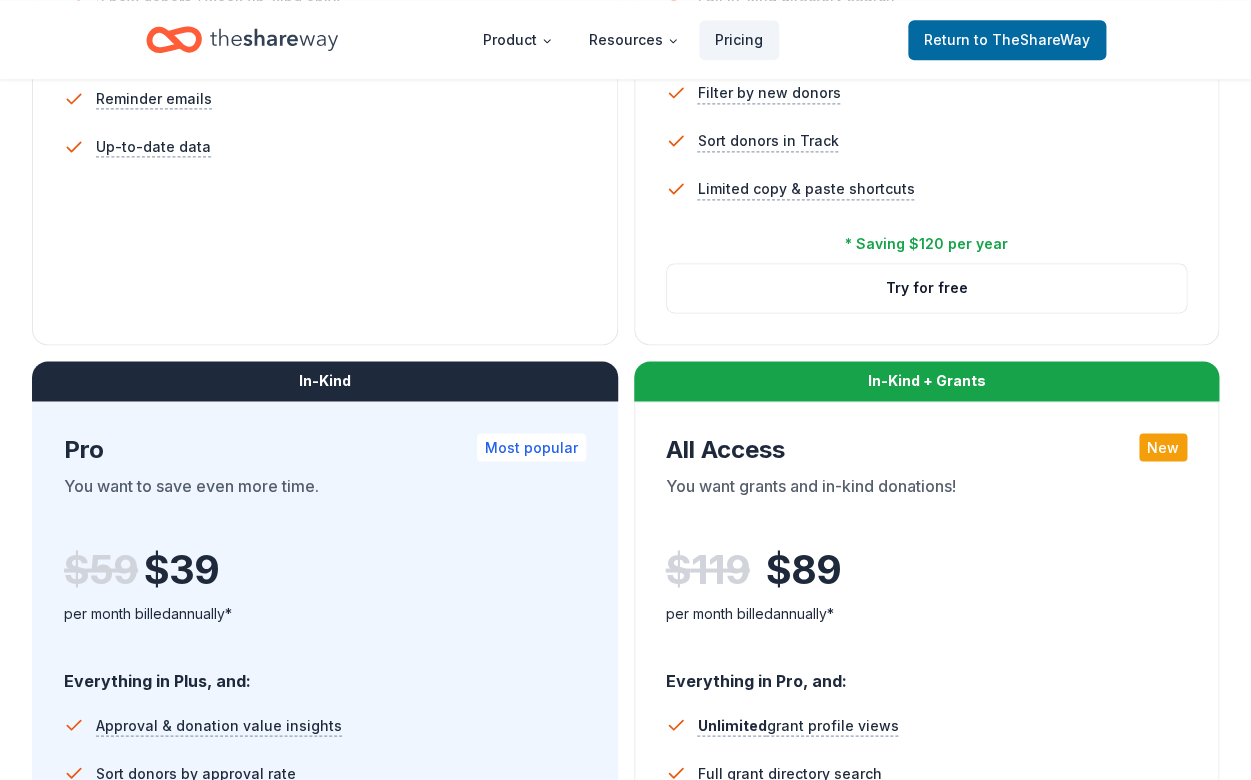 scroll, scrollTop: 0, scrollLeft: 0, axis: both 